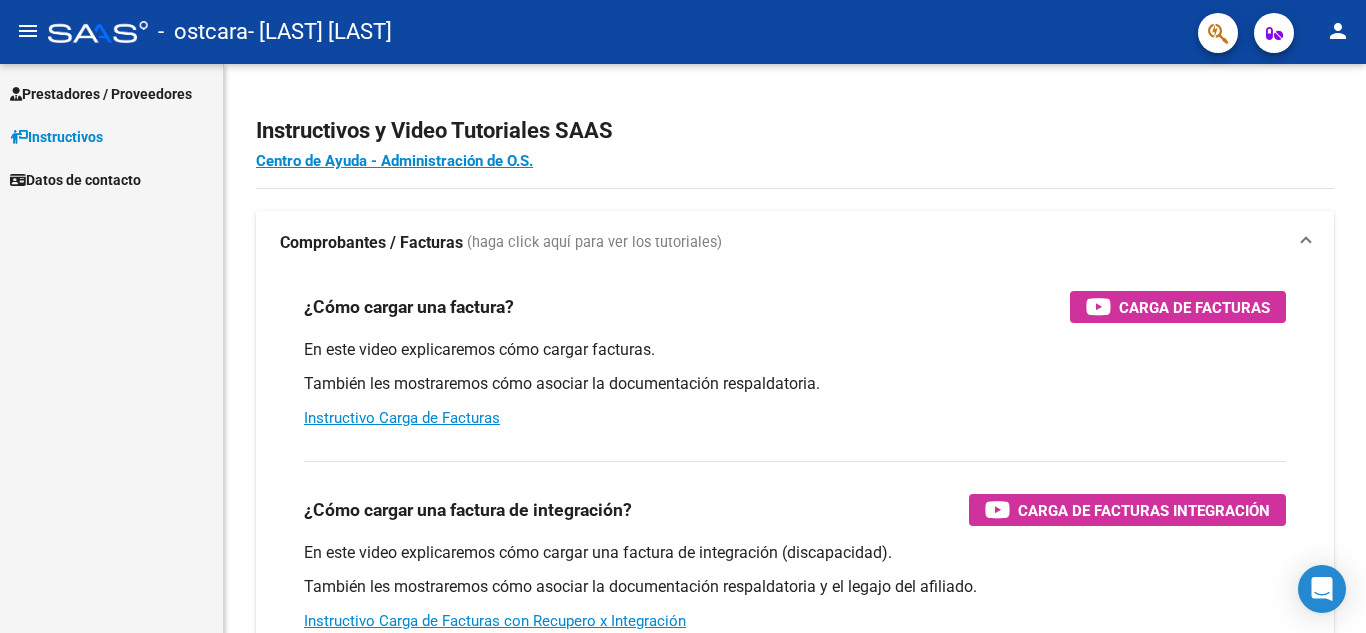 scroll, scrollTop: 0, scrollLeft: 0, axis: both 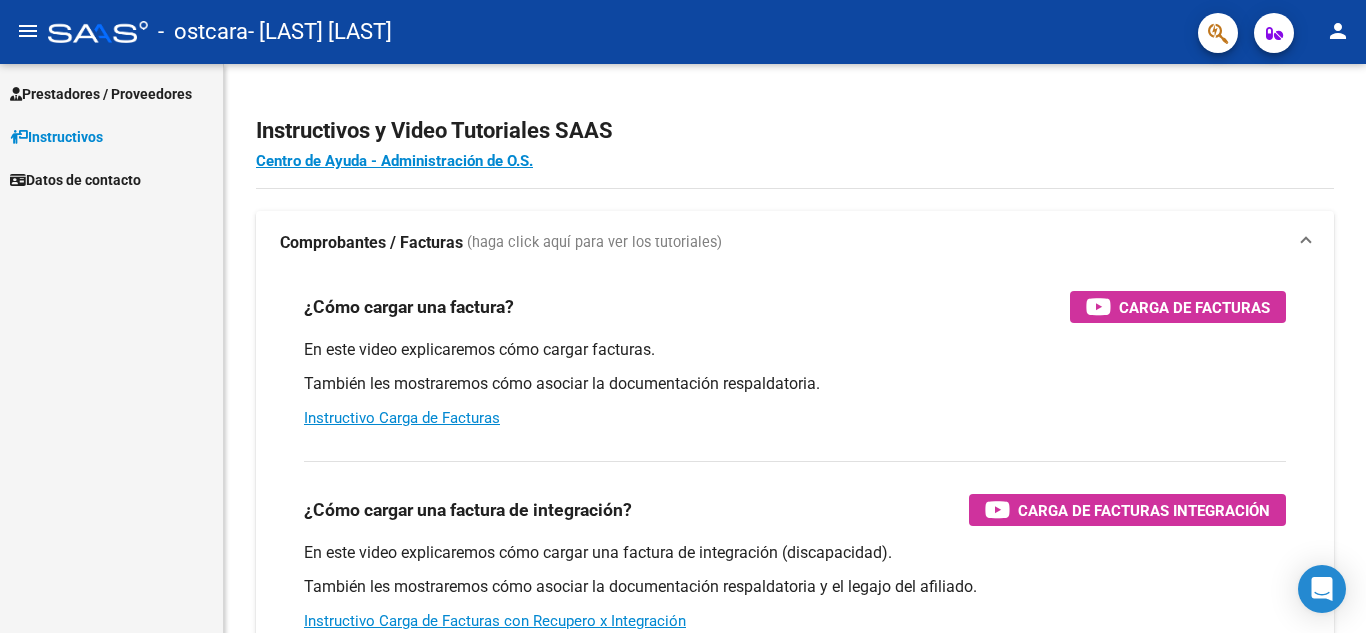 click on "Instructivos" at bounding box center [56, 137] 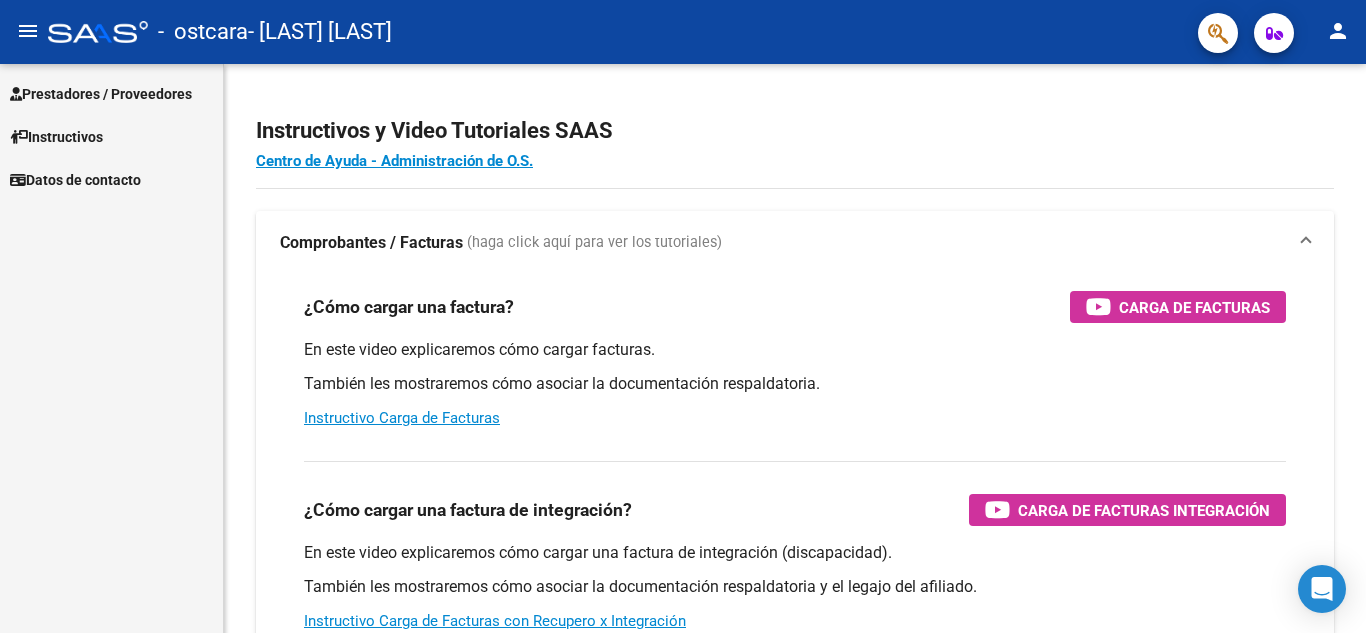 click on "Datos de contacto" at bounding box center (75, 180) 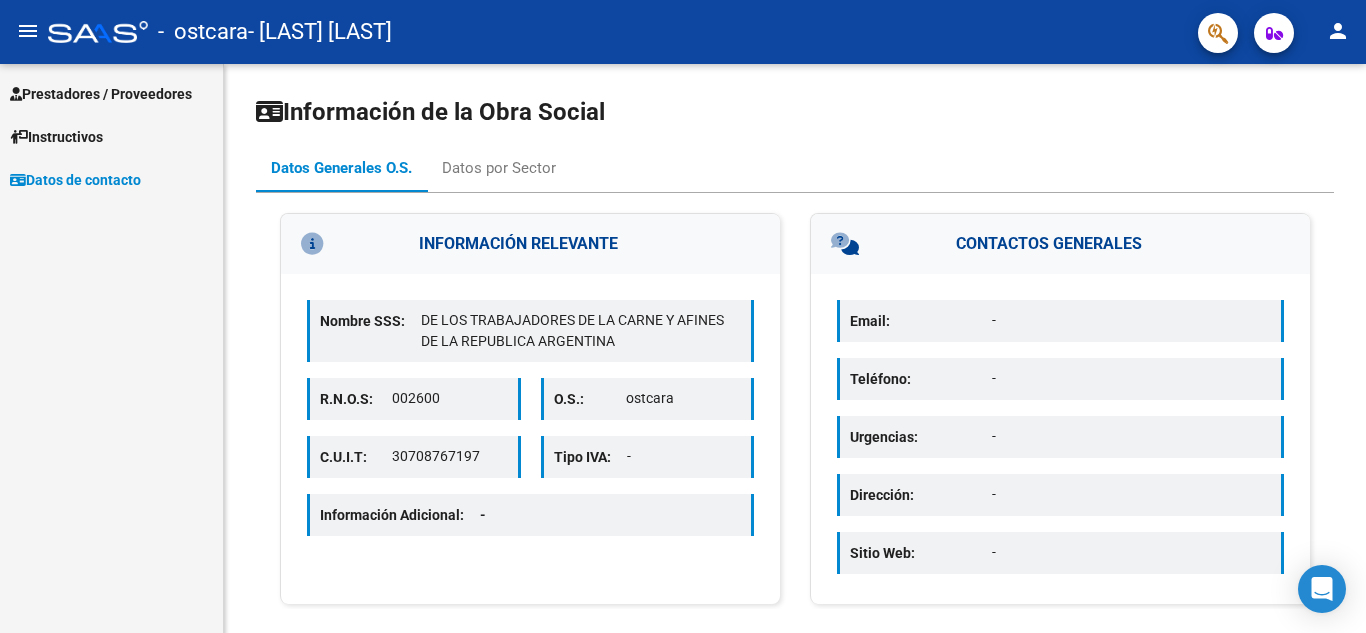 click on "Prestadores / Proveedores" at bounding box center (101, 94) 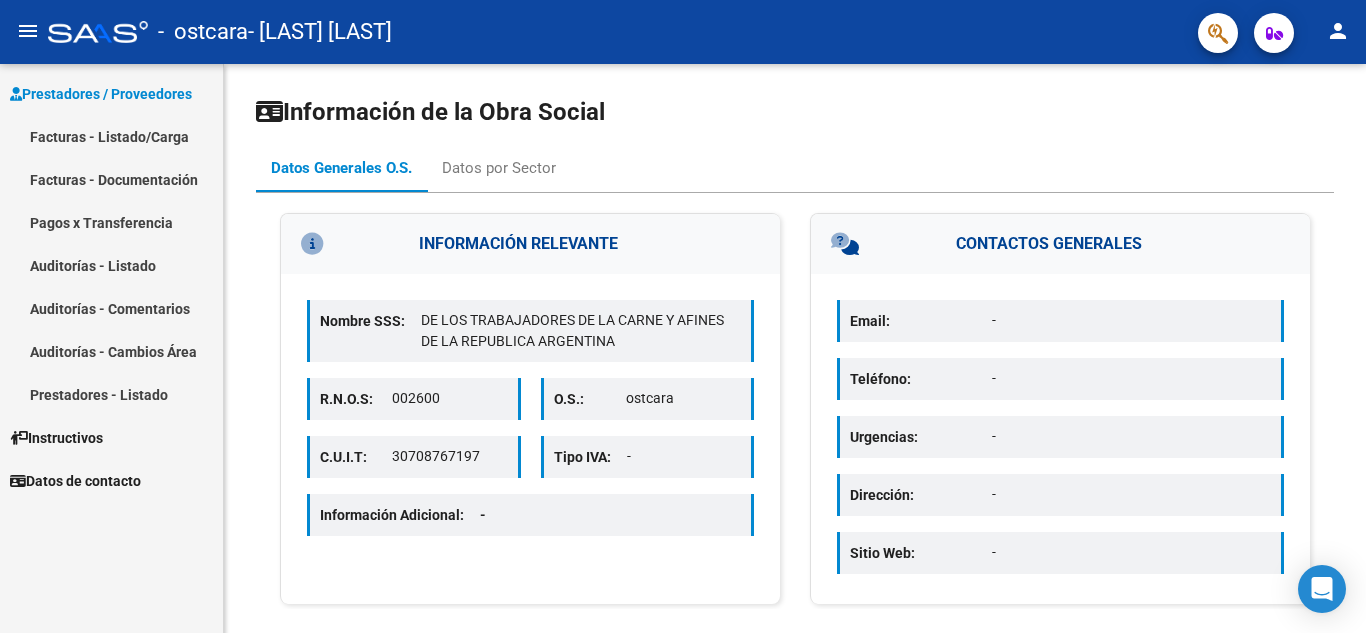 click on "Auditorías - Comentarios" at bounding box center [111, 308] 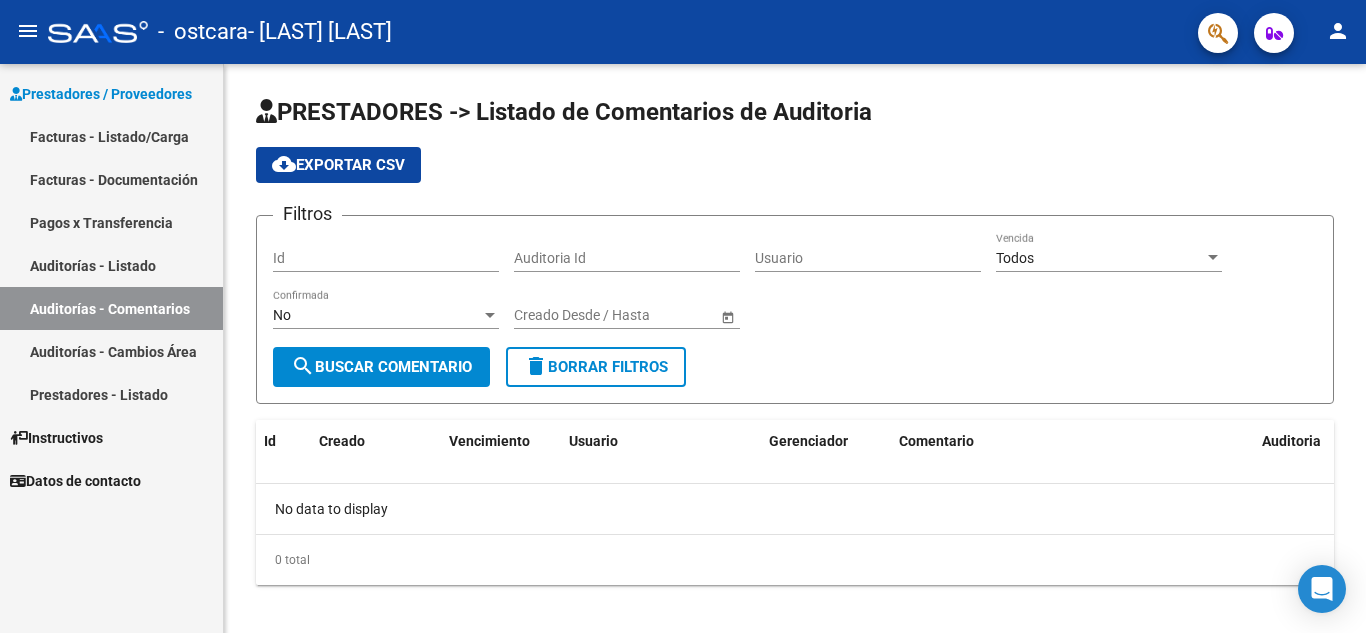 click on "Auditorías - Cambios Área" at bounding box center [111, 351] 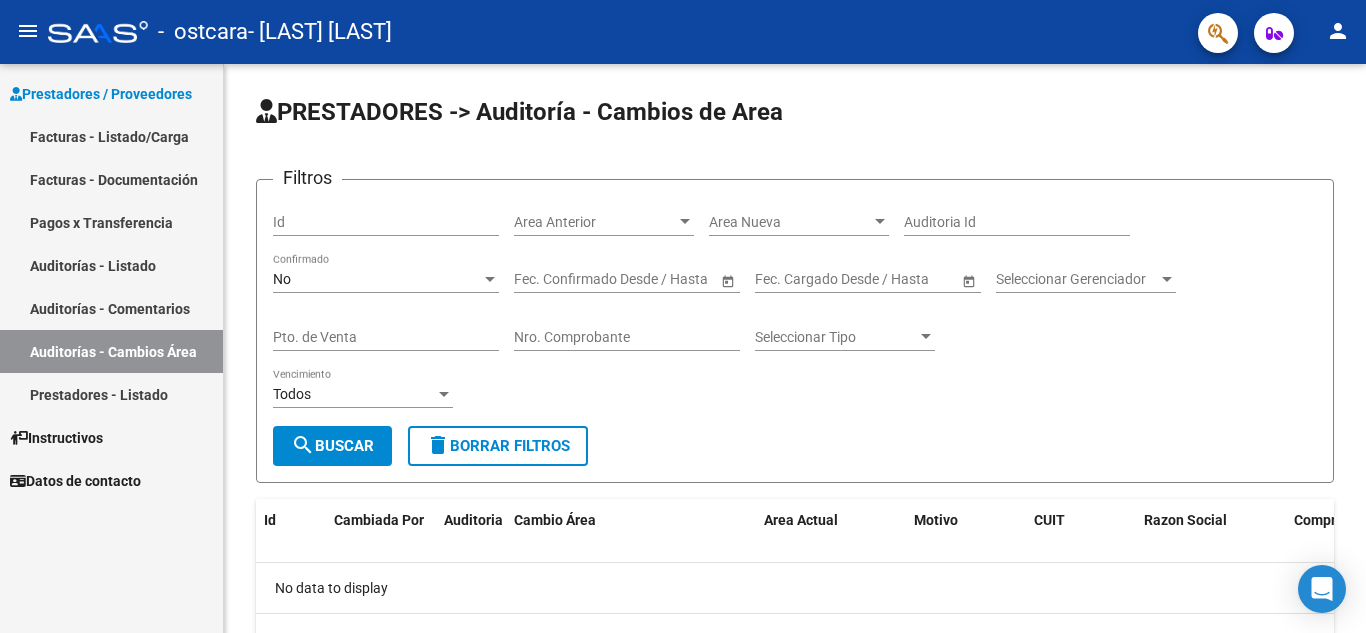 click on "Prestadores - Listado" at bounding box center [111, 394] 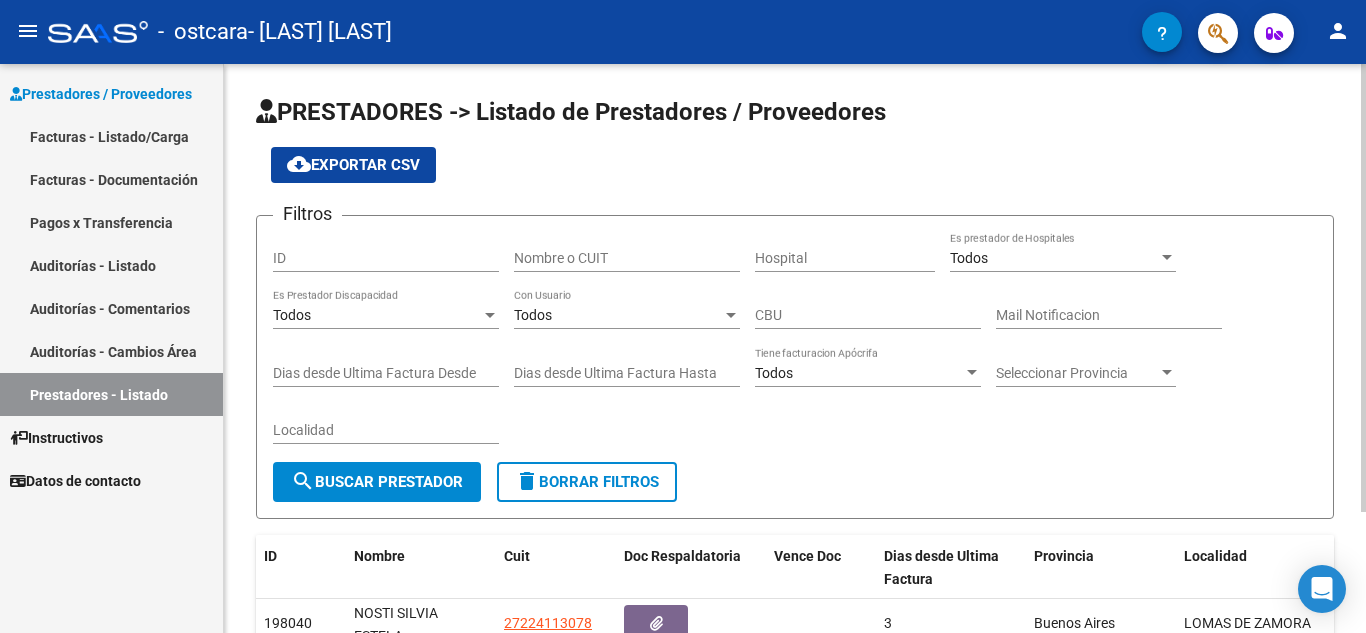 scroll, scrollTop: 153, scrollLeft: 0, axis: vertical 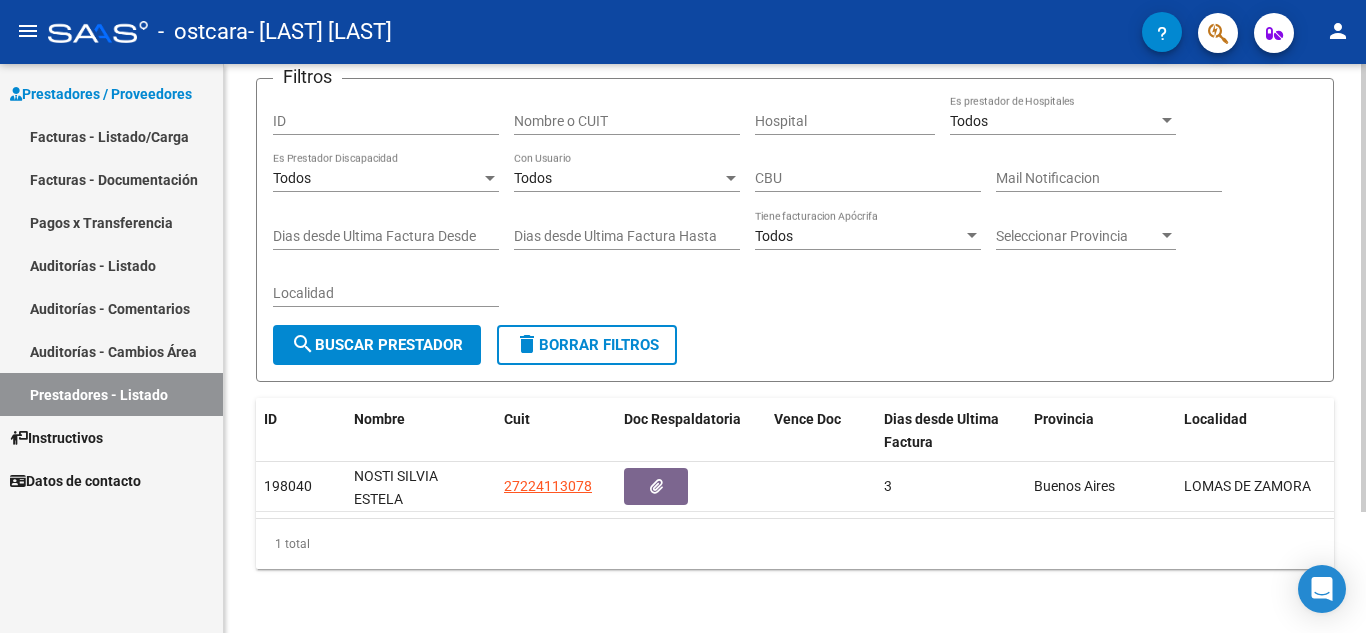 click 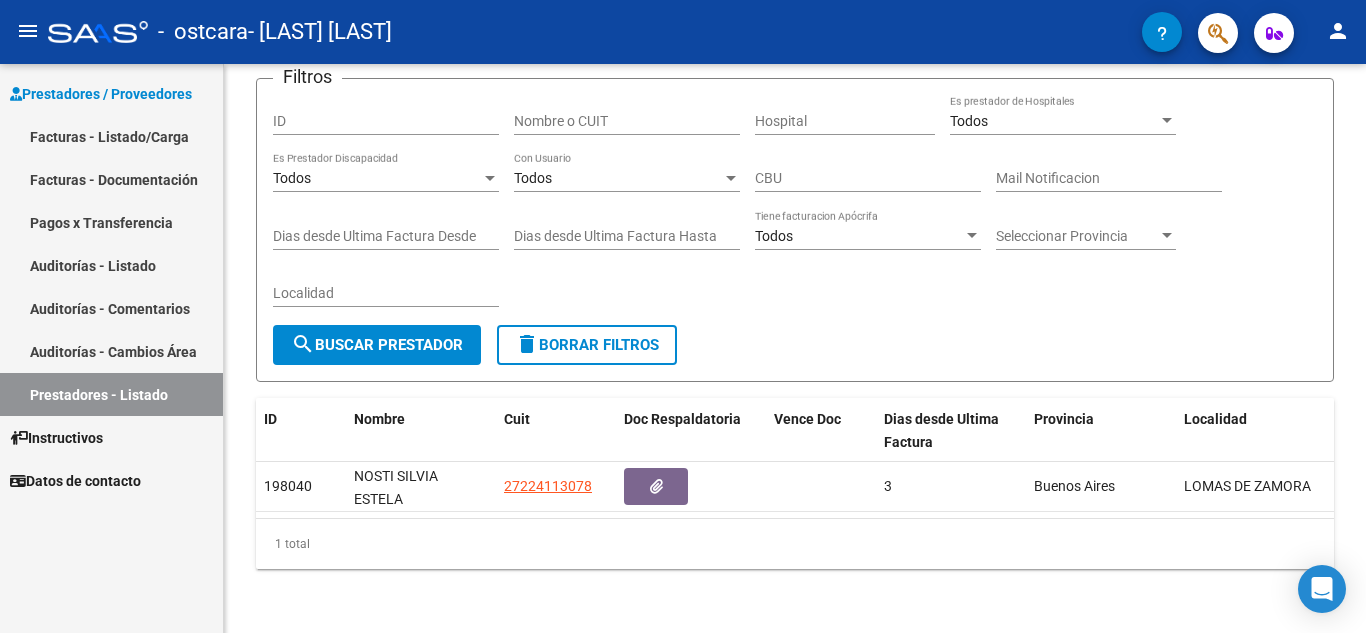 click on "Facturas - Documentación" at bounding box center (111, 179) 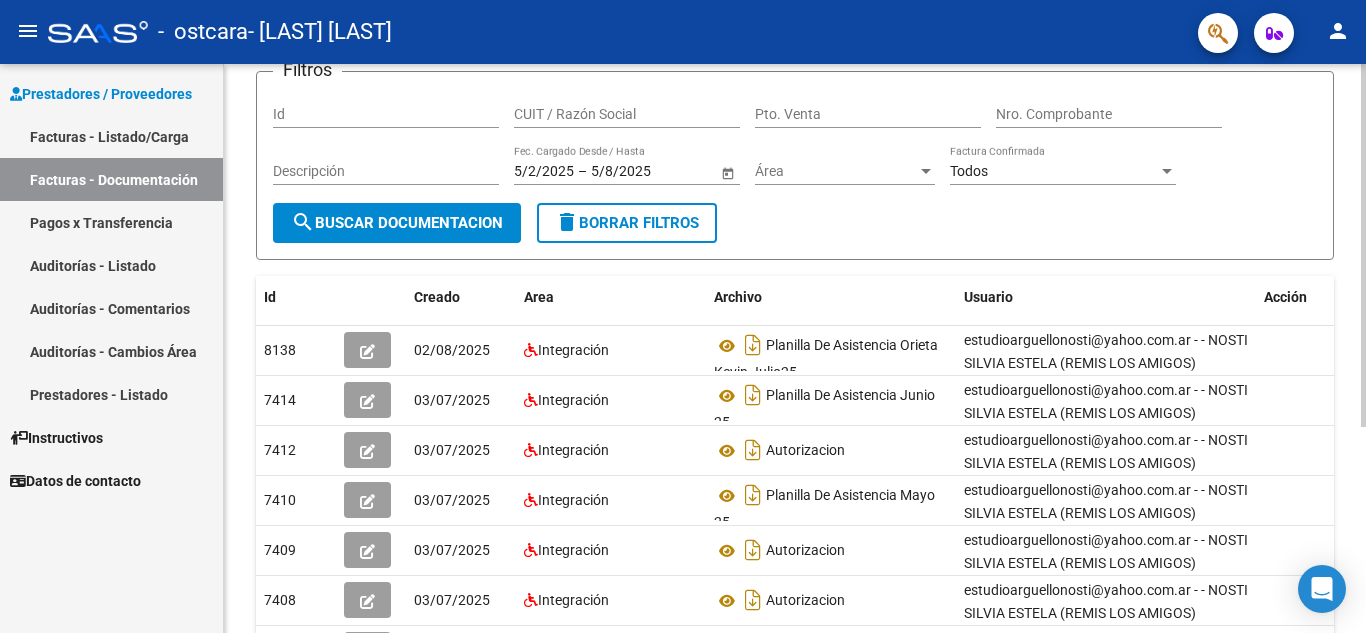 scroll, scrollTop: 202, scrollLeft: 0, axis: vertical 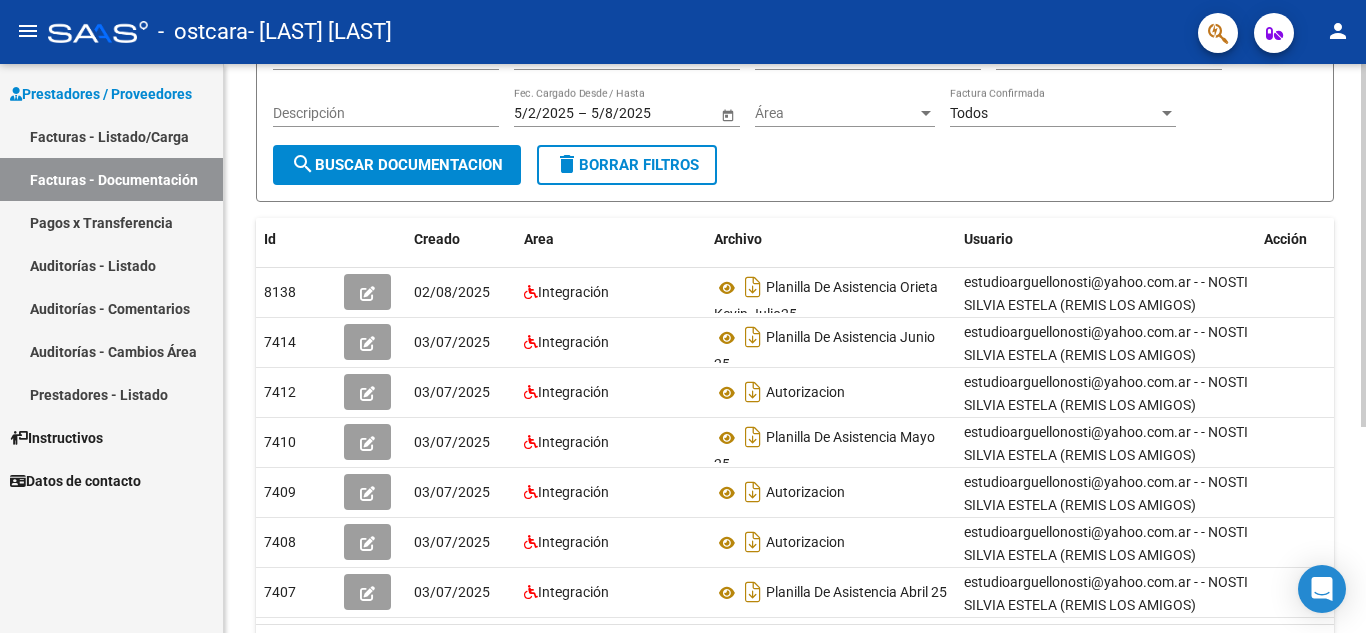 click on "PRESTADORES -> Comprobantes - Documentación Respaldatoria cloud_download  Exportar CSV   Descarga Masiva
Filtros Id CUIT / Razón Social Pto. Venta Nro. Comprobante Descripción [DATE] [DATE] – [DATE] [DATE] Fec. Cargado Desde / Hasta Área Área Todos Factura Confirmada search  Buscar Documentacion  delete  Borrar Filtros  Id Creado Area Archivo Usuario Acción 8138
[DATE] Integración Planilla De Asistencia [FIRST] [LAST] [DATE]  [EMAIL] - - [LAST] [LAST] ([COMPANY])  7414
[DATE] Integración Planilla De Asistencia Junio 25  [EMAIL] - - [LAST] [LAST] ([COMPANY])  7412
[DATE] Integración Autorizacion  [EMAIL] - - [LAST] [LAST] ([COMPANY])  7410
[DATE] Integración Planilla De Asistencia Mayo 25  [EMAIL] - - [LAST] [LAST] ([COMPANY])  7409
[DATE] Integración Autorizacion 7408
[DATE] Integración 7407" 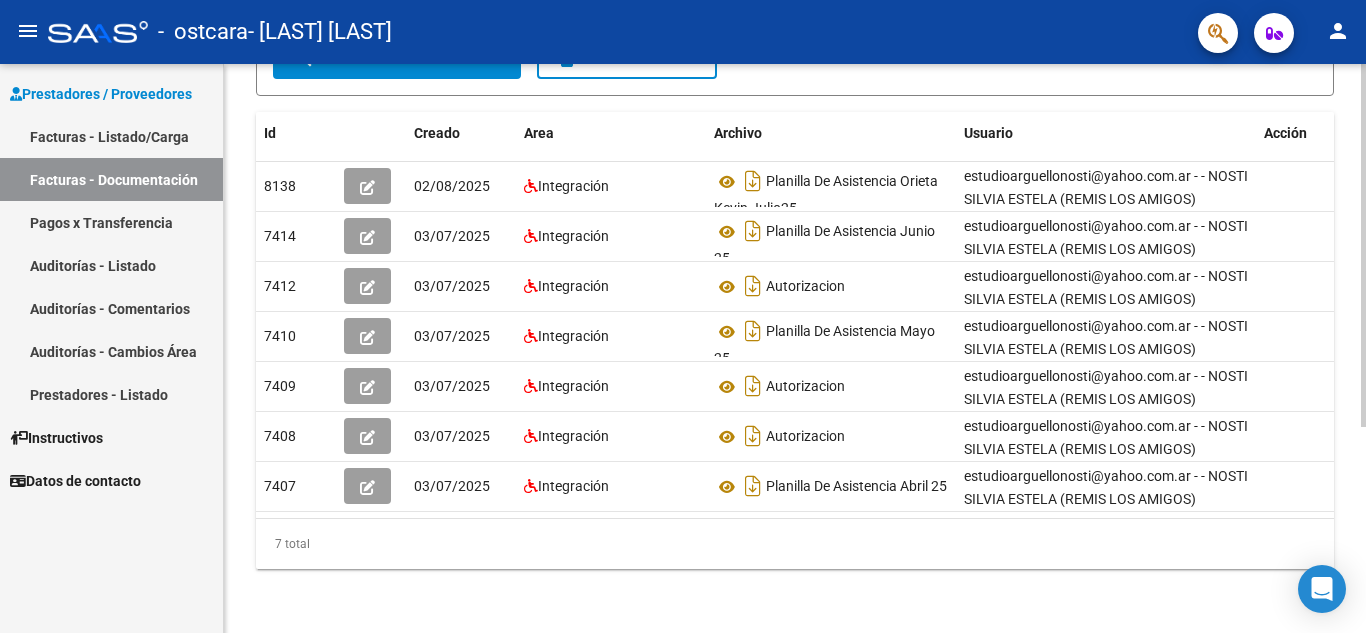 scroll, scrollTop: 320, scrollLeft: 0, axis: vertical 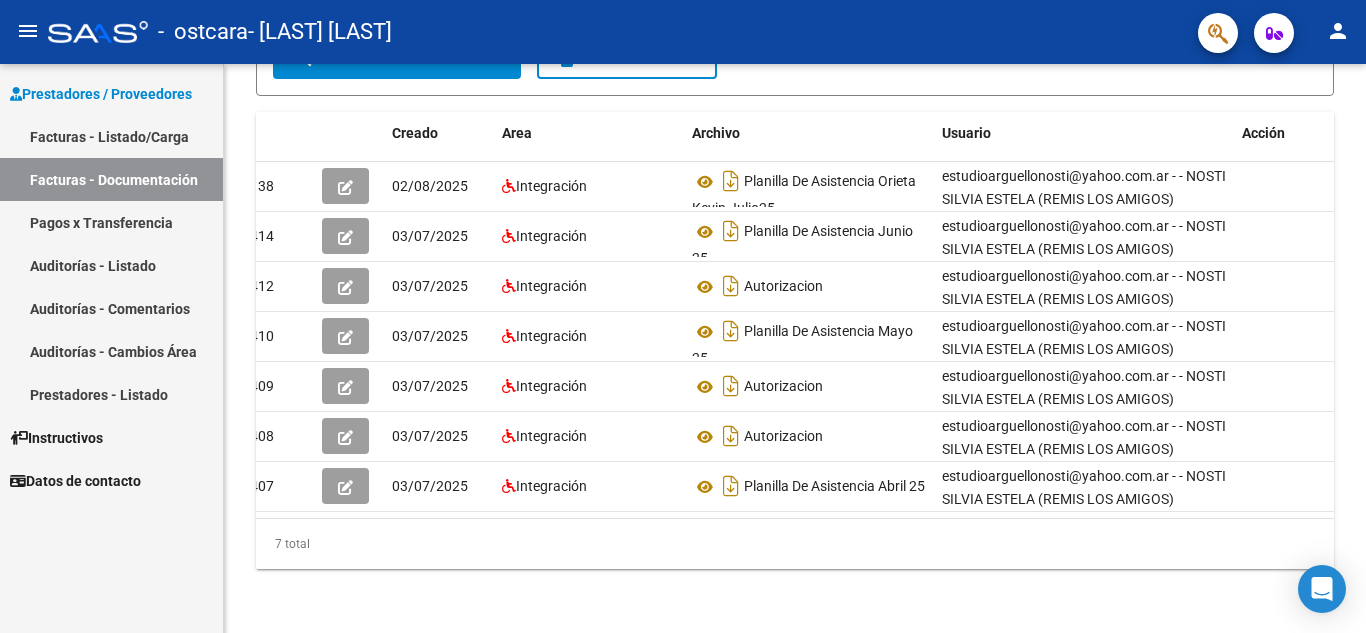 click on "Facturas - Listado/Carga" at bounding box center (111, 136) 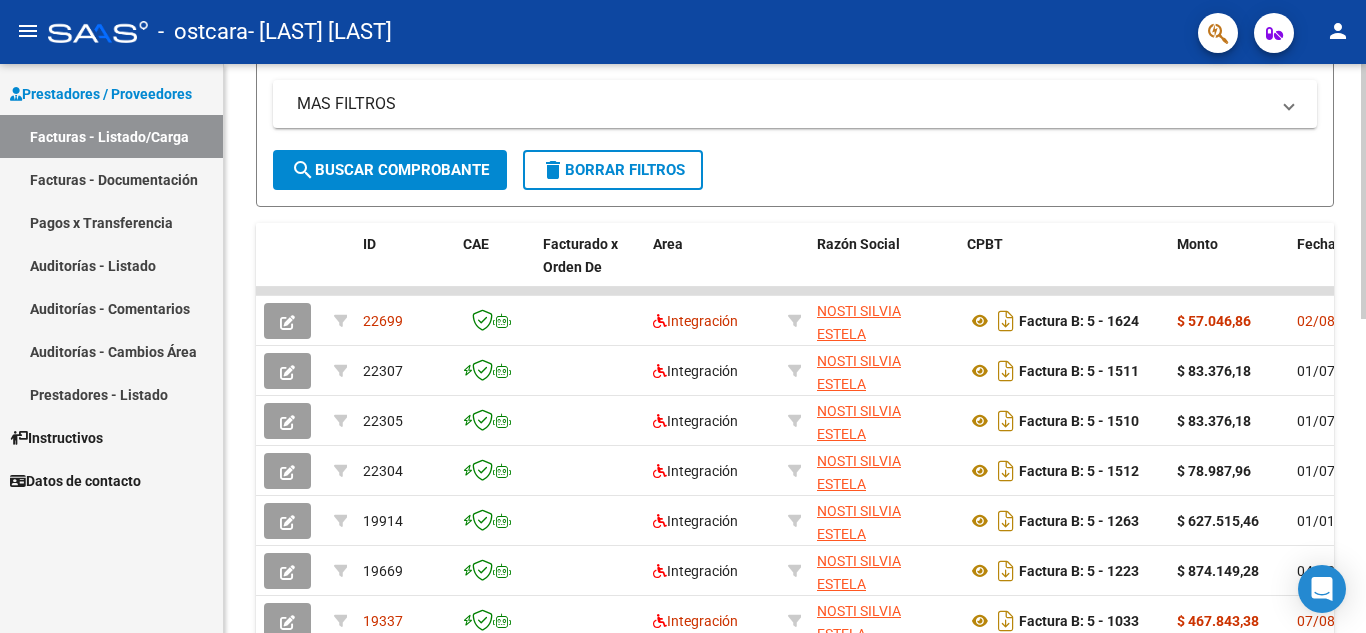 scroll, scrollTop: 406, scrollLeft: 0, axis: vertical 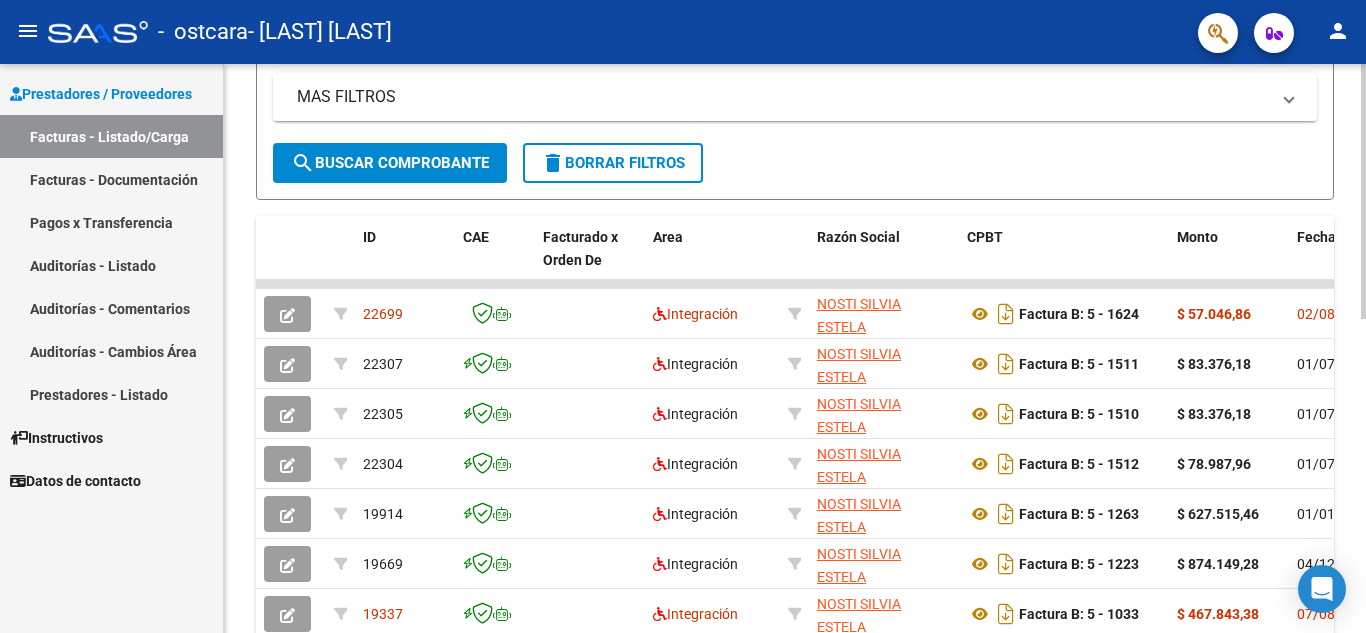 click on "Video tutorial   PRESTADORES -> Listado de CPBTs Emitidos por Prestadores / Proveedores (alt+q)   Cargar Comprobante
cloud_download  CSV  cloud_download  EXCEL  cloud_download  Estandar   Descarga Masiva
Filtros Id Area Area Todos Confirmado   Mostrar totalizadores   FILTROS DEL COMPROBANTE  Comprobante Tipo Comprobante Tipo Start date – End date Fec. Comprobante Desde / Hasta Días Emisión Desde(cant. días) Días Emisión Hasta(cant. días) CUIT / Razón Social Pto. Venta Nro. Comprobante Código SSS CAE Válido CAE Válido Todos Cargado Módulo Hosp. Todos Tiene facturacion Apócrifa Hospital Refes  FILTROS DE INTEGRACION  Período De Prestación Campos del Archivo de Rendición Devuelto x SSS (dr_envio) Todos Rendido x SSS (dr_envio) Tipo de Registro Tipo de Registro Período Presentación Período Presentación Campos del Legajo Asociado (preaprobación) Afiliado Legajo (cuil/nombre) Todos Solo facturas preaprobadas  MAS FILTROS  Todos Con Doc. Respaldatoria Todos Con Trazabilidad Todos – – 3" 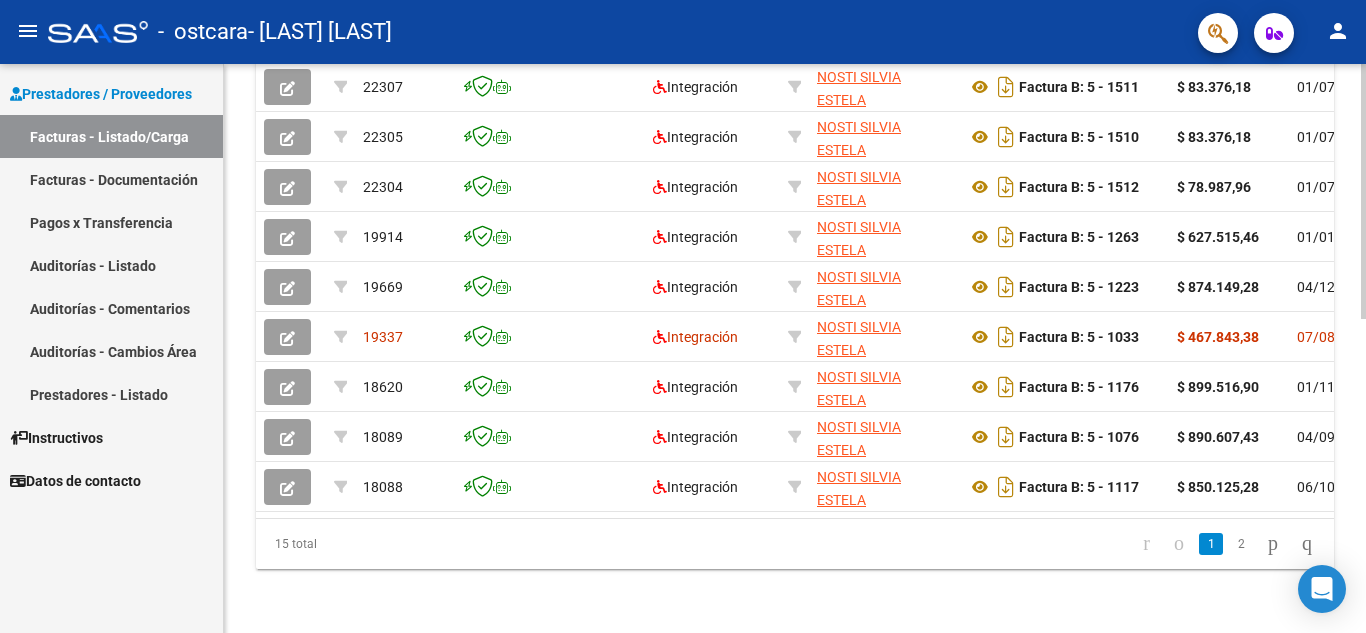 scroll, scrollTop: 699, scrollLeft: 0, axis: vertical 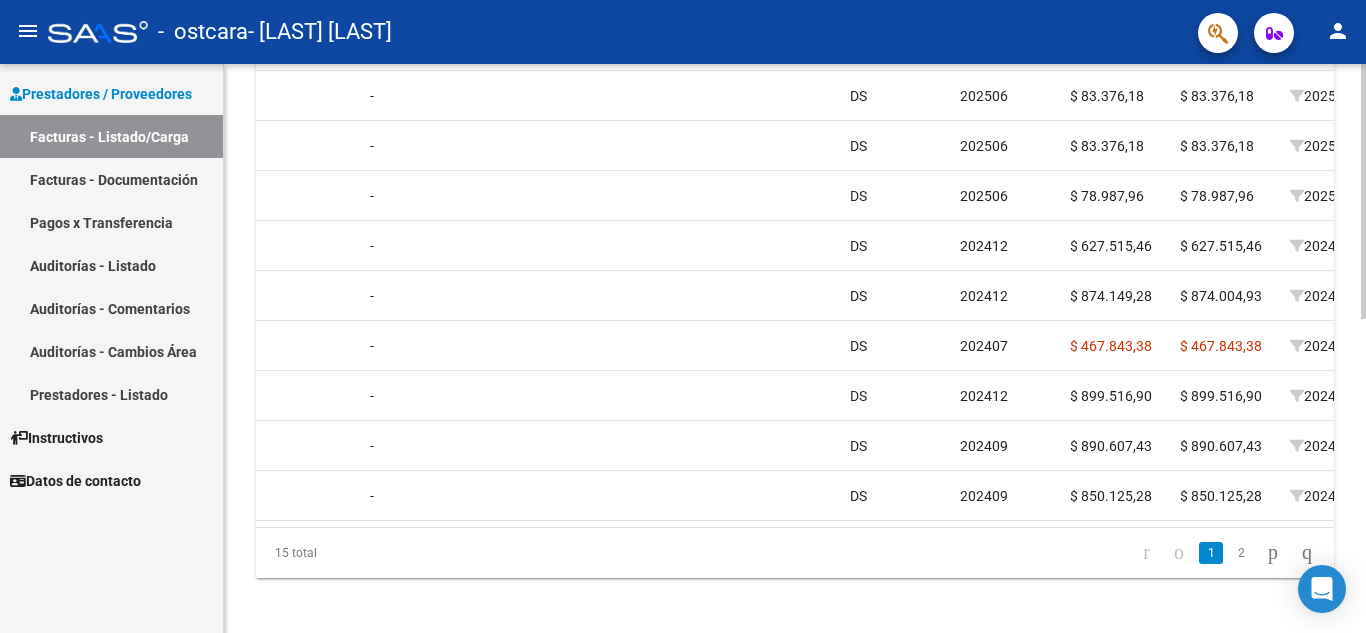 click on "Video tutorial   PRESTADORES -> Listado de CPBTs Emitidos por Prestadores / Proveedores (alt+q)   Cargar Comprobante
cloud_download  CSV  cloud_download  EXCEL  cloud_download  Estandar   Descarga Masiva
Filtros Id Area Area Todos Confirmado   Mostrar totalizadores   FILTROS DEL COMPROBANTE  Comprobante Tipo Comprobante Tipo Start date – End date Fec. Comprobante Desde / Hasta Días Emisión Desde(cant. días) Días Emisión Hasta(cant. días) CUIT / Razón Social Pto. Venta Nro. Comprobante Código SSS CAE Válido CAE Válido Todos Cargado Módulo Hosp. Todos Tiene facturacion Apócrifa Hospital Refes  FILTROS DE INTEGRACION  Período De Prestación Campos del Archivo de Rendición Devuelto x SSS (dr_envio) Todos Rendido x SSS (dr_envio) Tipo de Registro Tipo de Registro Período Presentación Período Presentación Campos del Legajo Asociado (preaprobación) Afiliado Legajo (cuil/nombre) Todos Solo facturas preaprobadas  MAS FILTROS  Todos Con Doc. Respaldatoria Todos Con Trazabilidad Todos – – 3" 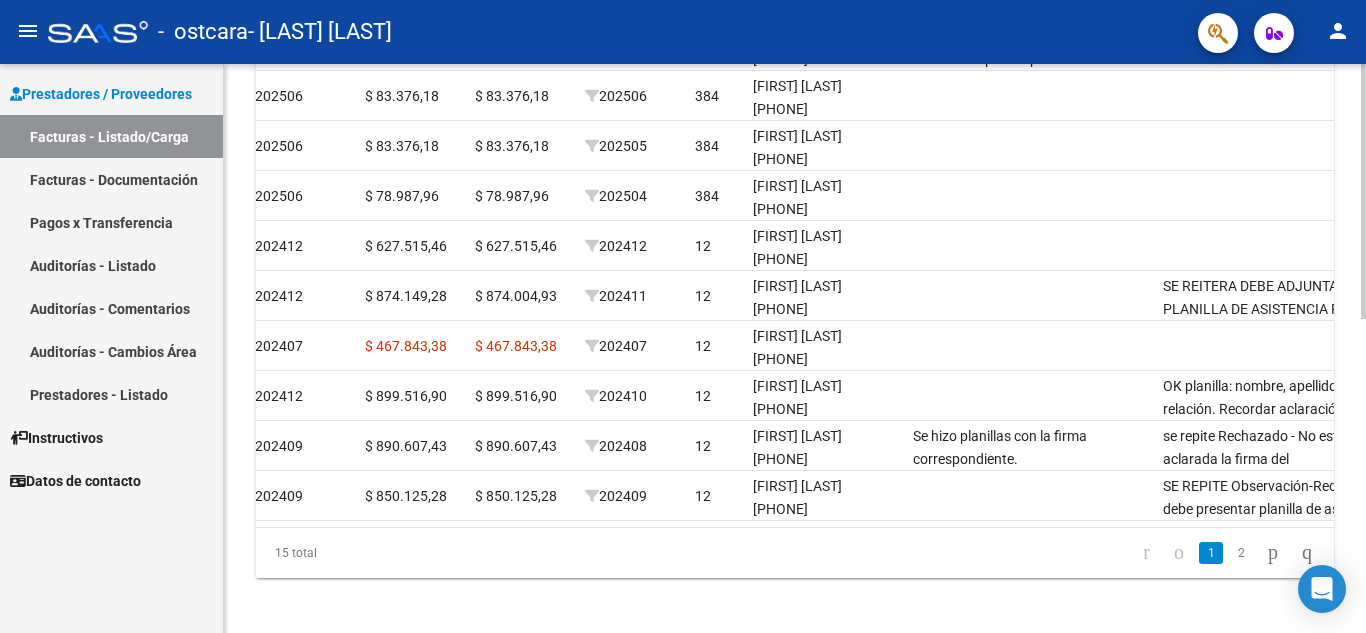 scroll, scrollTop: 0, scrollLeft: 2332, axis: horizontal 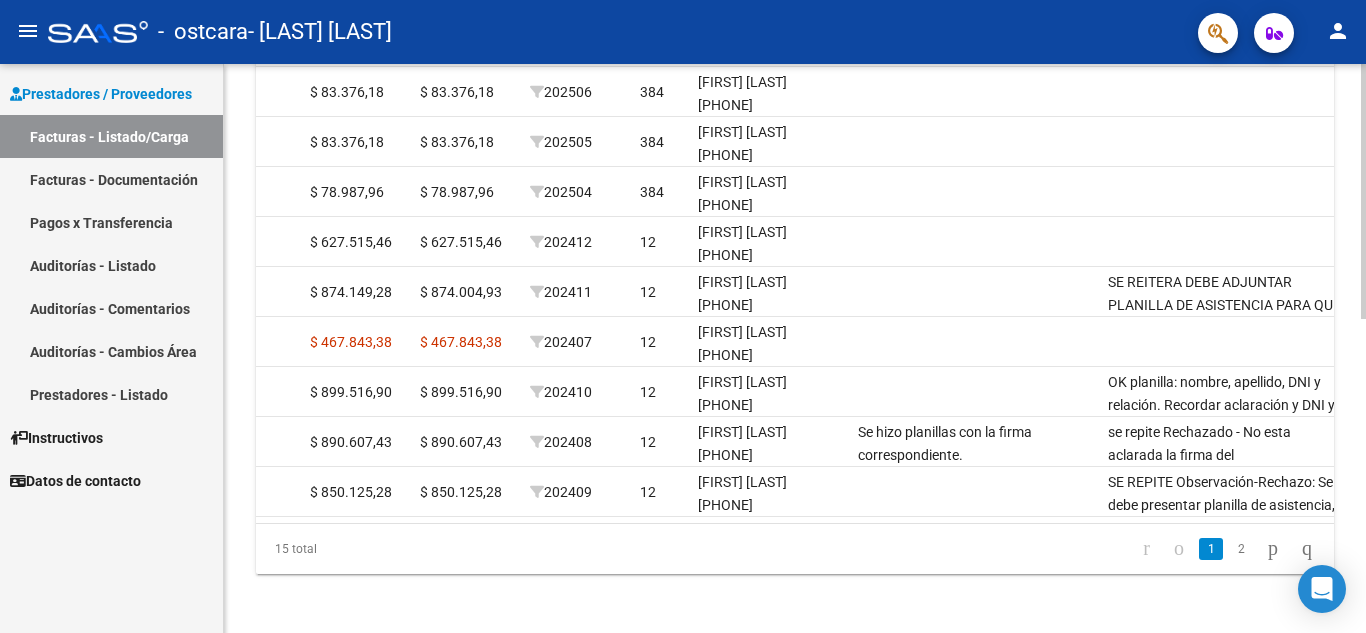 click on "Video tutorial   PRESTADORES -> Listado de CPBTs Emitidos por Prestadores / Proveedores (alt+q)   Cargar Comprobante
cloud_download  CSV  cloud_download  EXCEL  cloud_download  Estandar   Descarga Masiva
Filtros Id Area Area Todos Confirmado   Mostrar totalizadores   FILTROS DEL COMPROBANTE  Comprobante Tipo Comprobante Tipo Start date – End date Fec. Comprobante Desde / Hasta Días Emisión Desde(cant. días) Días Emisión Hasta(cant. días) CUIT / Razón Social Pto. Venta Nro. Comprobante Código SSS CAE Válido CAE Válido Todos Cargado Módulo Hosp. Todos Tiene facturacion Apócrifa Hospital Refes  FILTROS DE INTEGRACION  Período De Prestación Campos del Archivo de Rendición Devuelto x SSS (dr_envio) Todos Rendido x SSS (dr_envio) Tipo de Registro Tipo de Registro Período Presentación Período Presentación Campos del Legajo Asociado (preaprobación) Afiliado Legajo (cuil/nombre) Todos Solo facturas preaprobadas  MAS FILTROS  Todos Con Doc. Respaldatoria Todos Con Trazabilidad Todos – – 3" 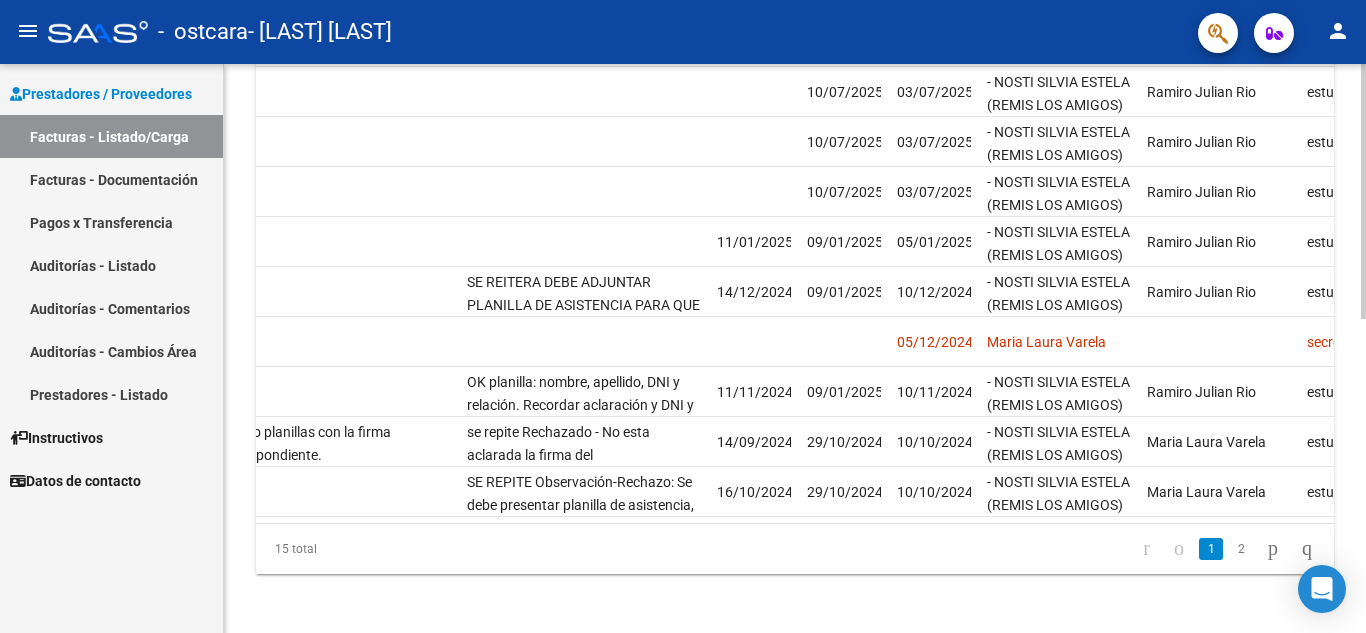 scroll, scrollTop: 0, scrollLeft: 3012, axis: horizontal 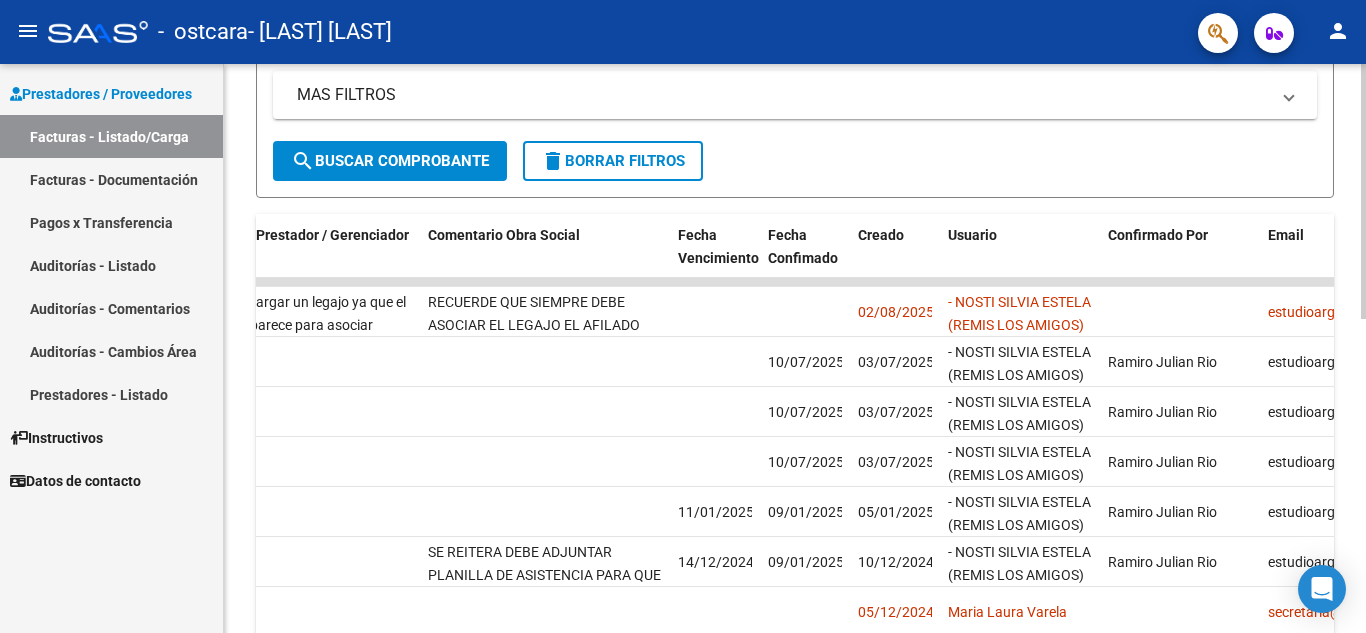 click 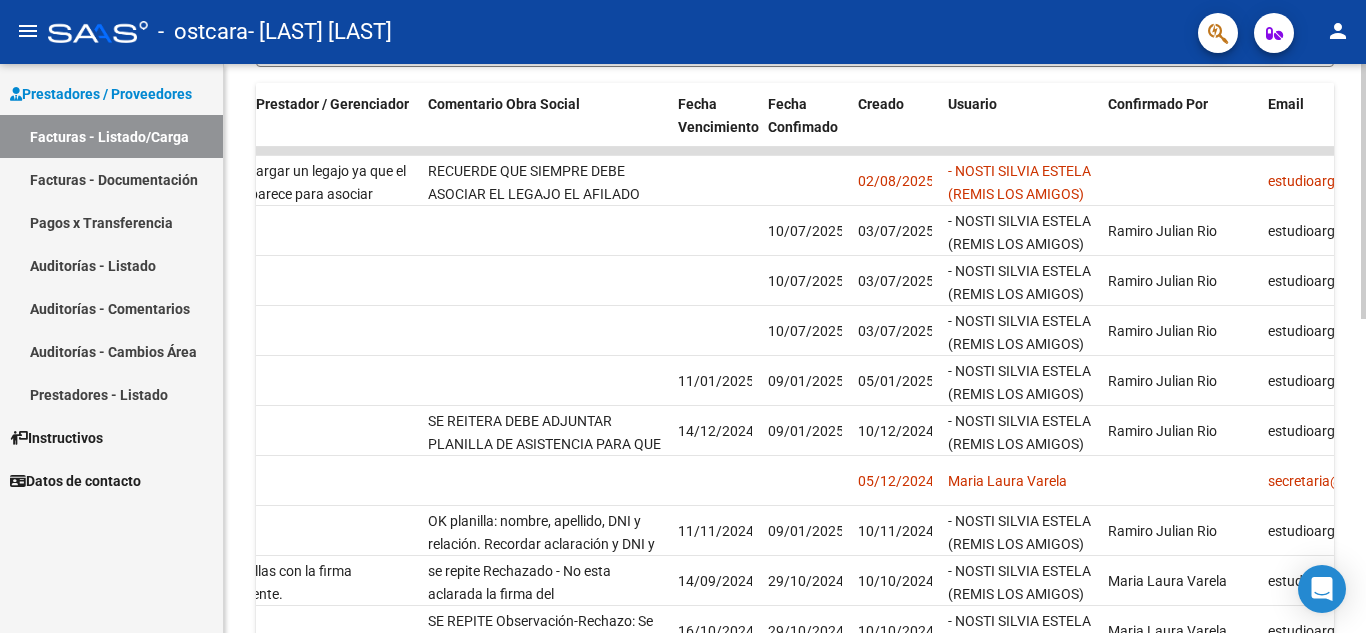 scroll, scrollTop: 528, scrollLeft: 0, axis: vertical 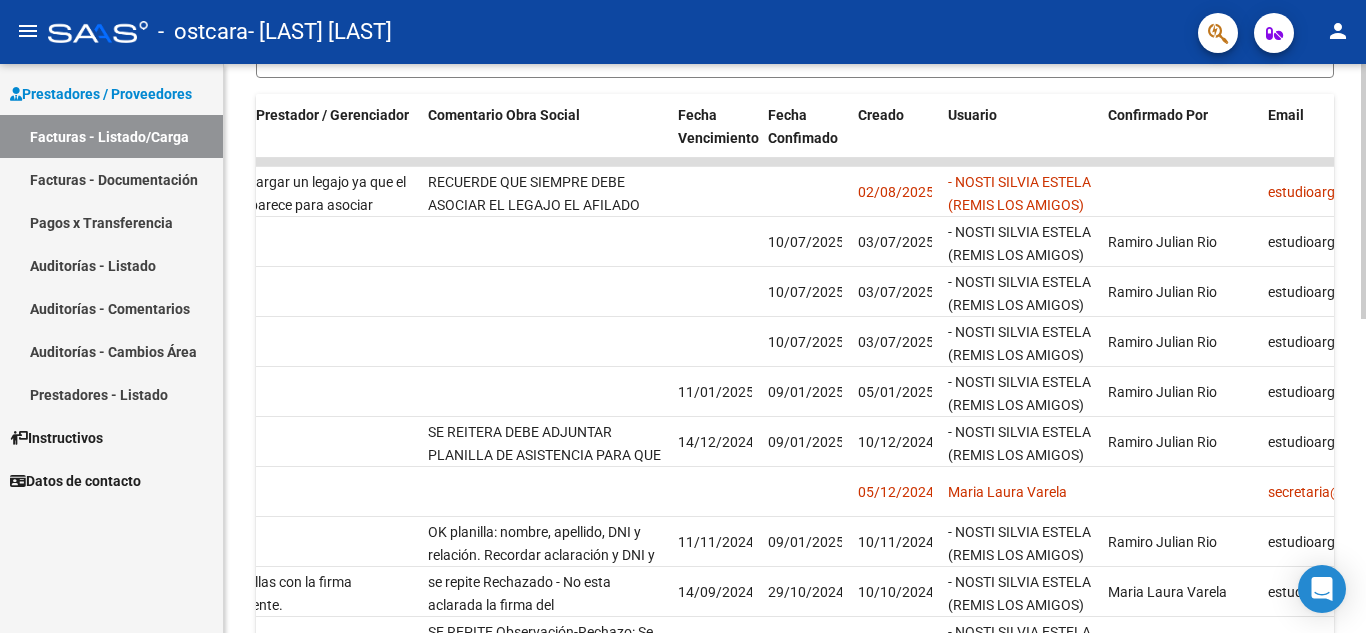 click 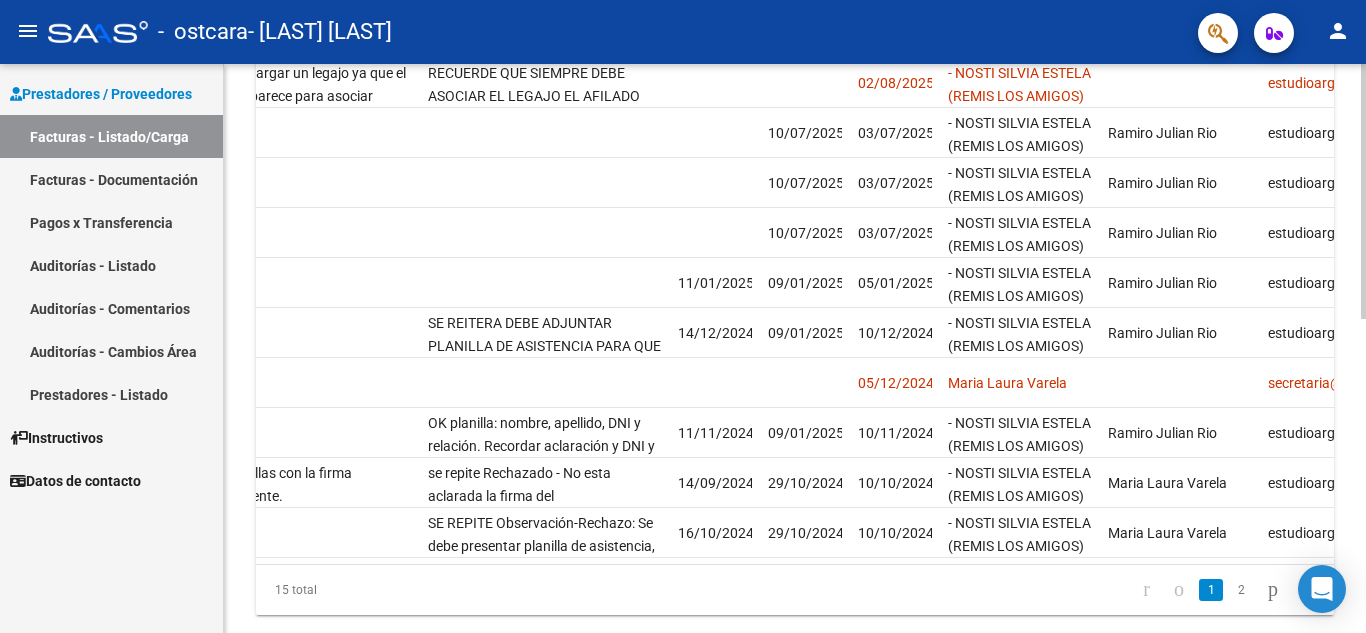 click on "Video tutorial   PRESTADORES -> Listado de CPBTs Emitidos por Prestadores / Proveedores (alt+q)   Cargar Comprobante
cloud_download  CSV  cloud_download  EXCEL  cloud_download  Estandar   Descarga Masiva
Filtros Id Area Area Todos Confirmado   Mostrar totalizadores   FILTROS DEL COMPROBANTE  Comprobante Tipo Comprobante Tipo Start date – End date Fec. Comprobante Desde / Hasta Días Emisión Desde(cant. días) Días Emisión Hasta(cant. días) CUIT / Razón Social Pto. Venta Nro. Comprobante Código SSS CAE Válido CAE Válido Todos Cargado Módulo Hosp. Todos Tiene facturacion Apócrifa Hospital Refes  FILTROS DE INTEGRACION  Período De Prestación Campos del Archivo de Rendición Devuelto x SSS (dr_envio) Todos Rendido x SSS (dr_envio) Tipo de Registro Tipo de Registro Período Presentación Período Presentación Campos del Legajo Asociado (preaprobación) Afiliado Legajo (cuil/nombre) Todos Solo facturas preaprobadas  MAS FILTROS  Todos Con Doc. Respaldatoria Todos Con Trazabilidad Todos – – 3" 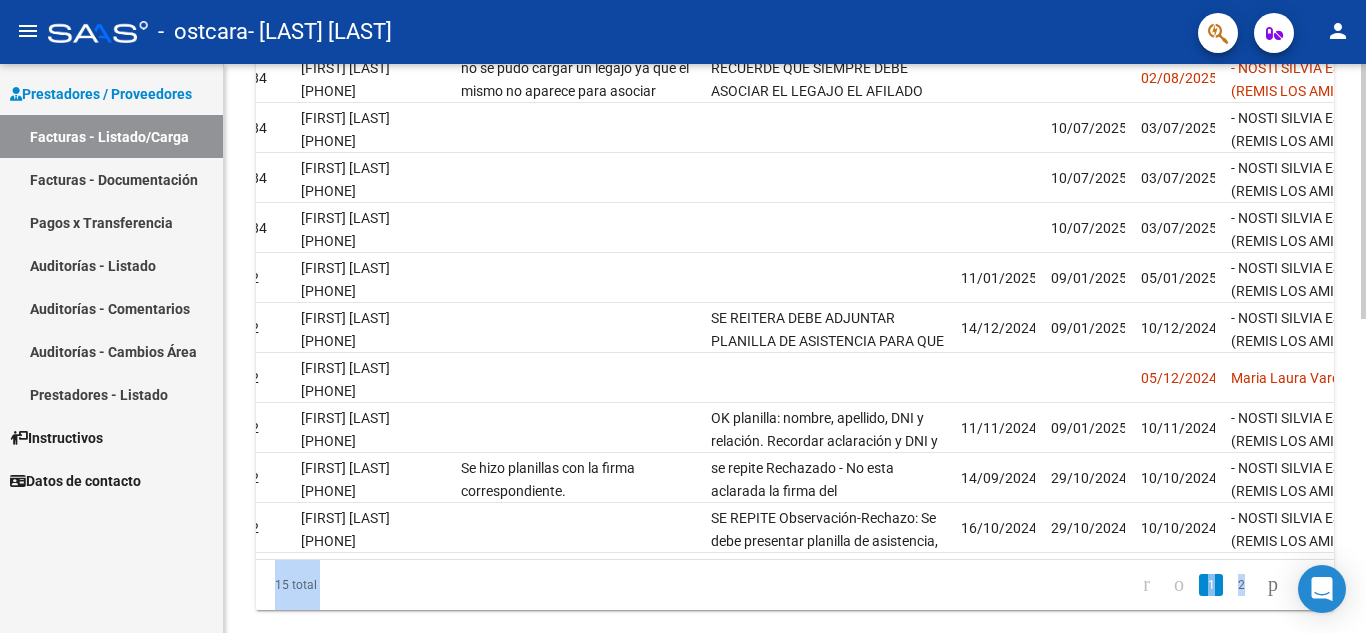scroll, scrollTop: 0, scrollLeft: 2721, axis: horizontal 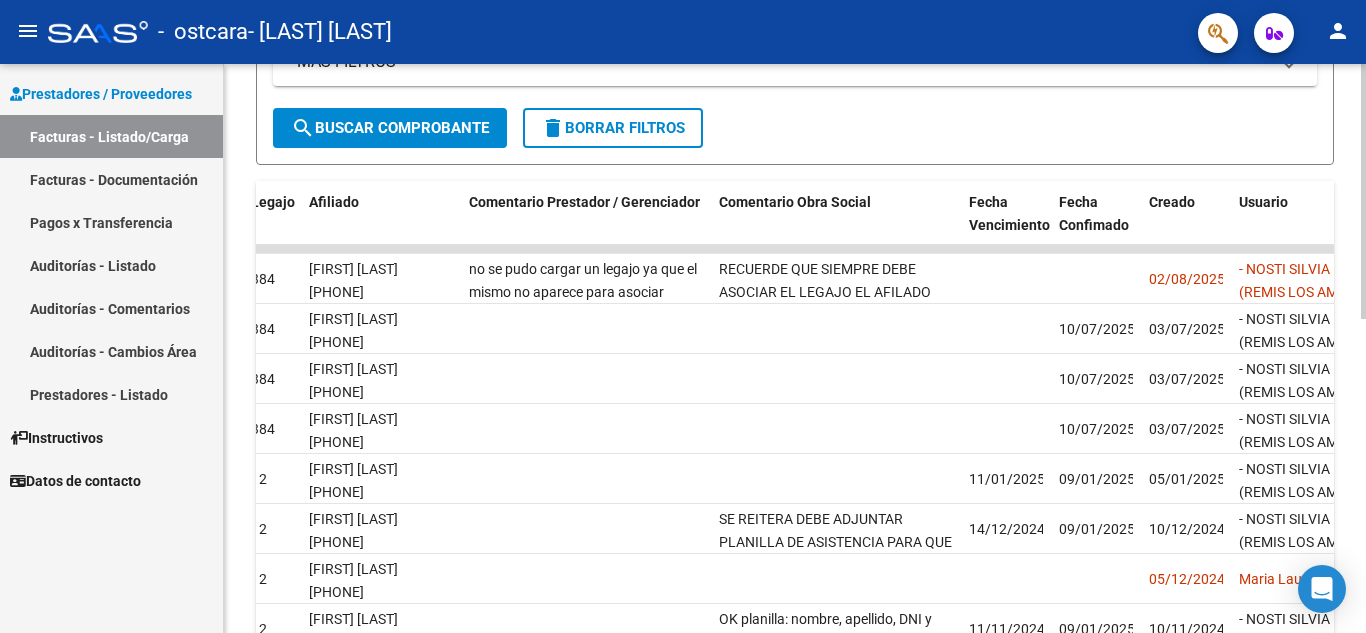 click 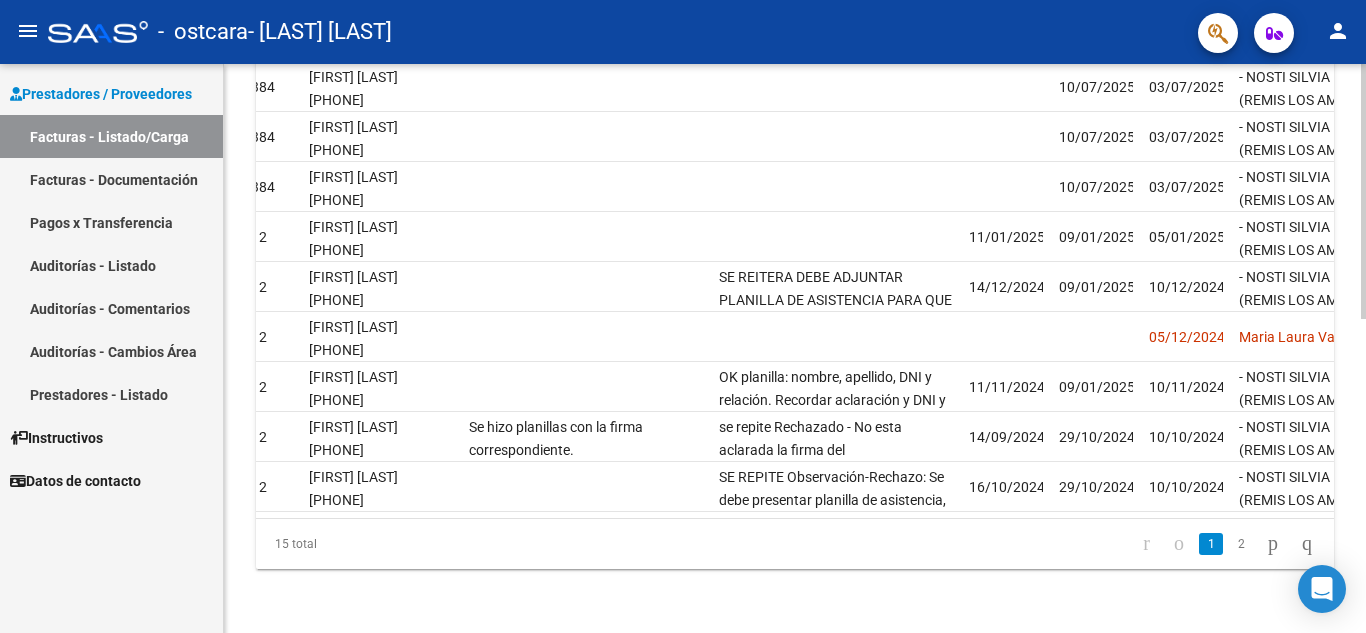 scroll, scrollTop: 699, scrollLeft: 0, axis: vertical 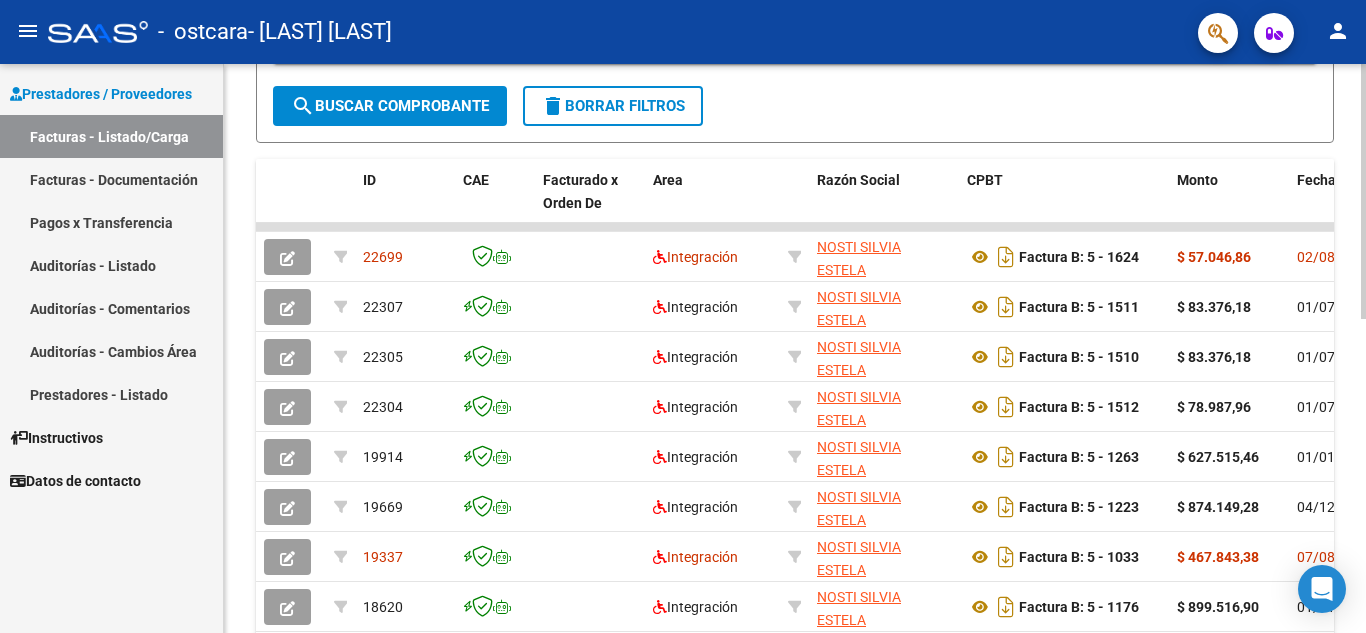 click on "Video tutorial   PRESTADORES -> Listado de CPBTs Emitidos por Prestadores / Proveedores (alt+q)   Cargar Comprobante
cloud_download  CSV  cloud_download  EXCEL  cloud_download  Estandar   Descarga Masiva
Filtros Id Area Area Todos Confirmado   Mostrar totalizadores   FILTROS DEL COMPROBANTE  Comprobante Tipo Comprobante Tipo Start date – End date Fec. Comprobante Desde / Hasta Días Emisión Desde(cant. días) Días Emisión Hasta(cant. días) CUIT / Razón Social Pto. Venta Nro. Comprobante Código SSS CAE Válido CAE Válido Todos Cargado Módulo Hosp. Todos Tiene facturacion Apócrifa Hospital Refes  FILTROS DE INTEGRACION  Período De Prestación Campos del Archivo de Rendición Devuelto x SSS (dr_envio) Todos Rendido x SSS (dr_envio) Tipo de Registro Tipo de Registro Período Presentación Período Presentación Campos del Legajo Asociado (preaprobación) Afiliado Legajo (cuil/nombre) Todos Solo facturas preaprobadas  MAS FILTROS  Todos Con Doc. Respaldatoria Todos Con Trazabilidad Todos – – 3" 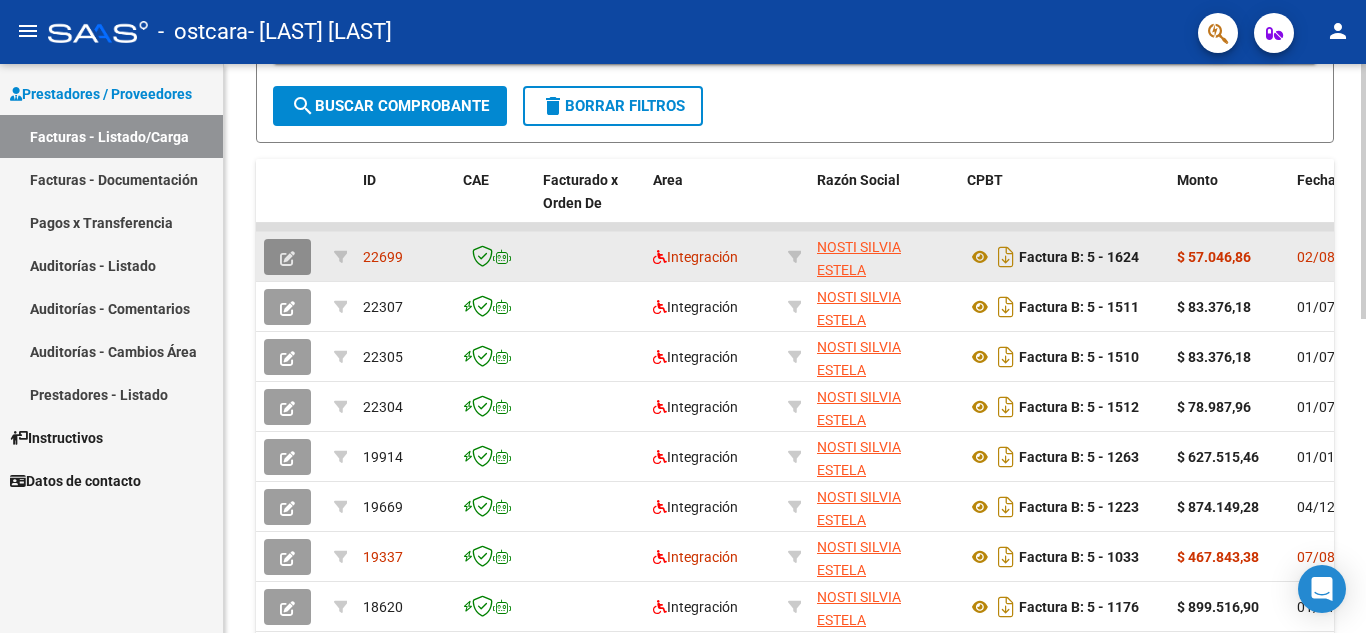 click 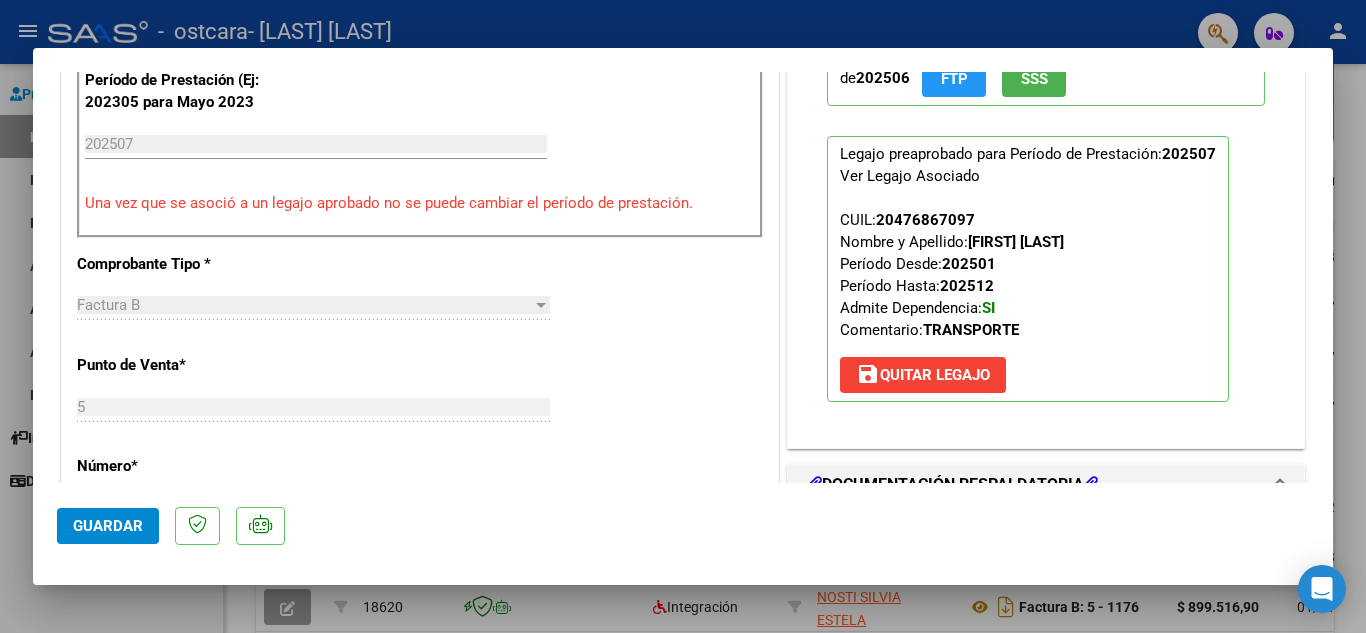 scroll, scrollTop: 563, scrollLeft: 0, axis: vertical 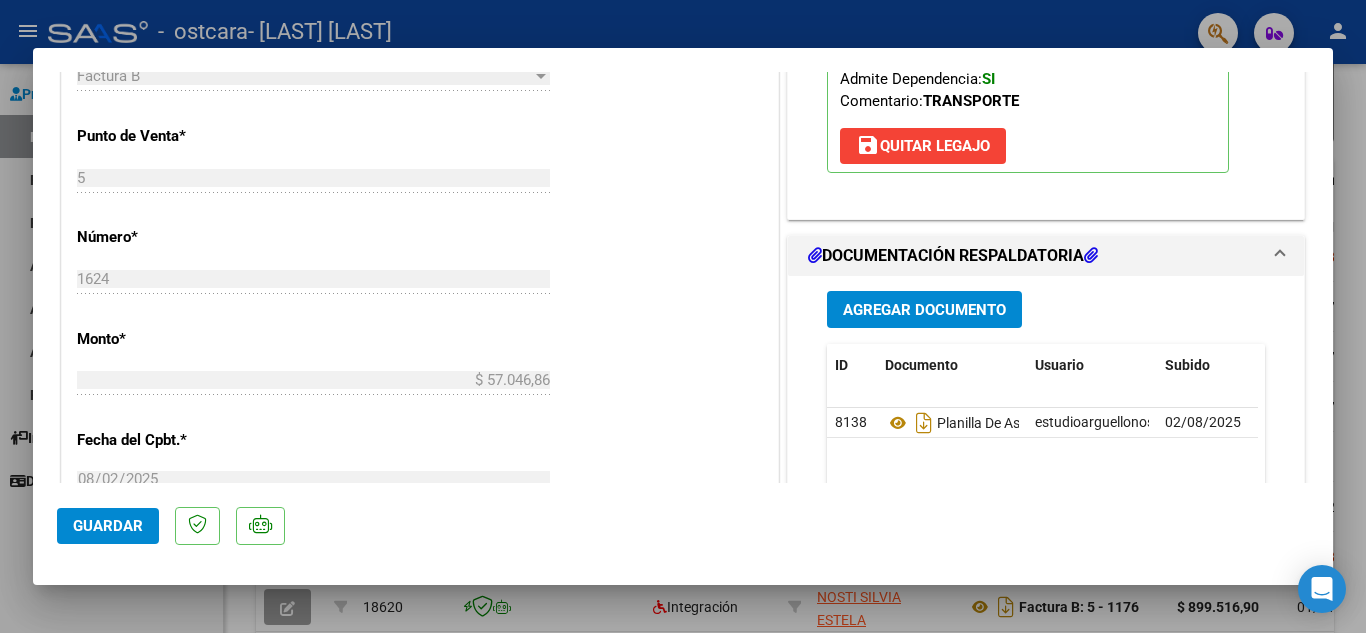 click on "Agregar Documento ID Documento Usuario Subido Acción 8138  Planilla De Asistencia [FIRST] [LAST] [DATE]   [EMAIL] - - [LAST] [LAST] ([COMPANY])   [DATE]   1 total   1" at bounding box center [1046, 475] 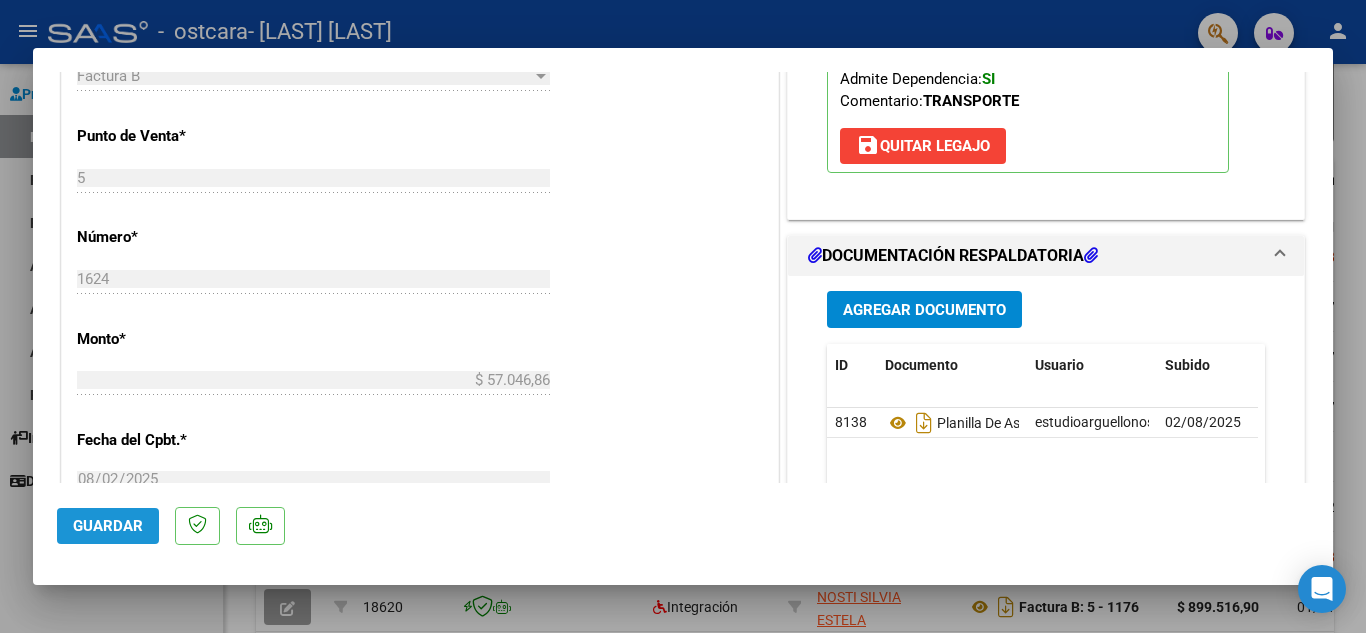 click on "Guardar" 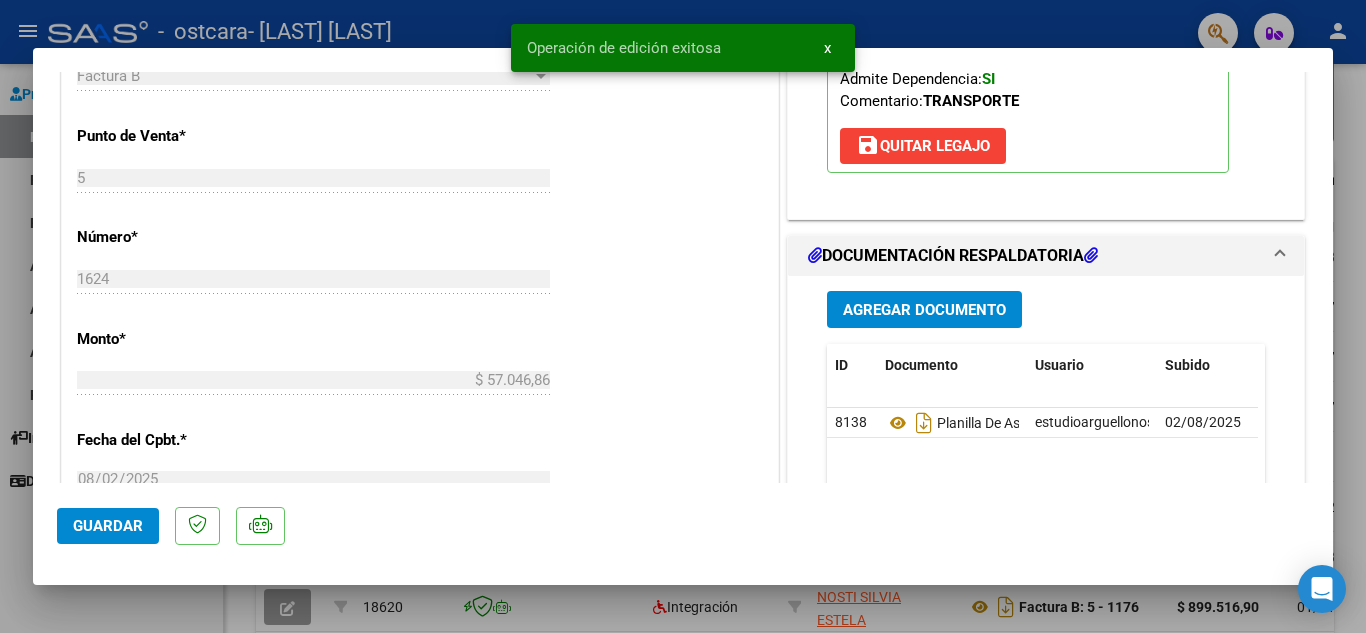 click at bounding box center (683, 316) 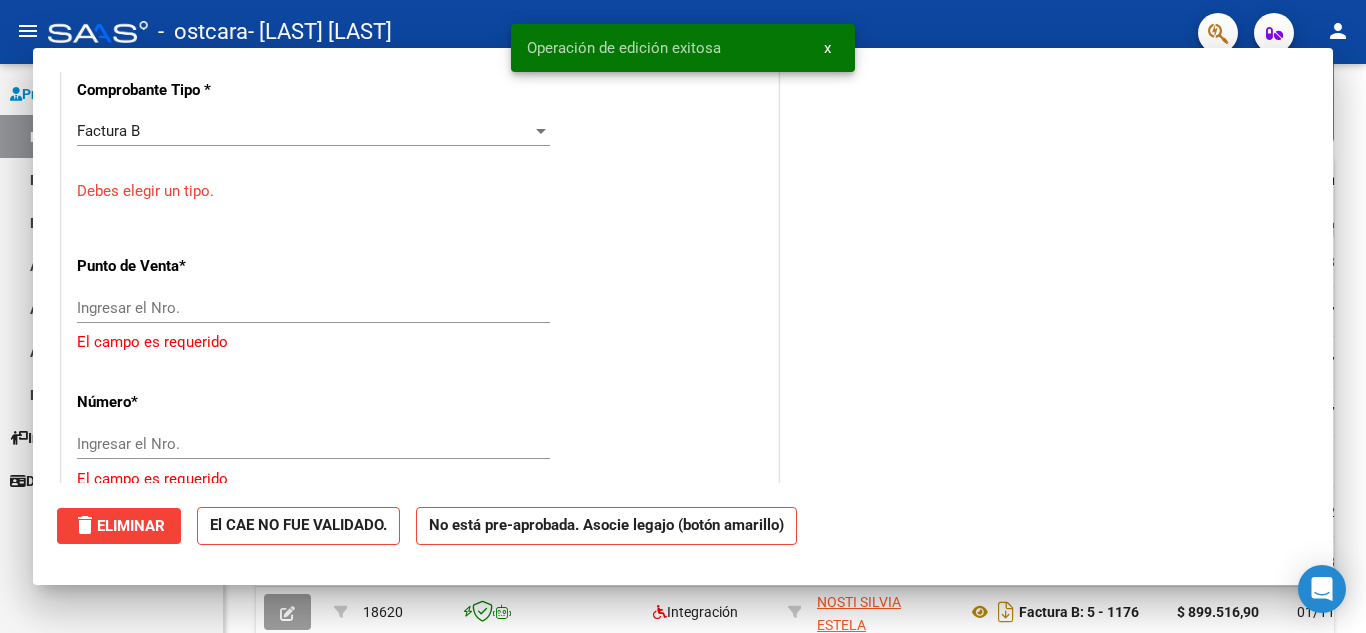 scroll, scrollTop: 833, scrollLeft: 0, axis: vertical 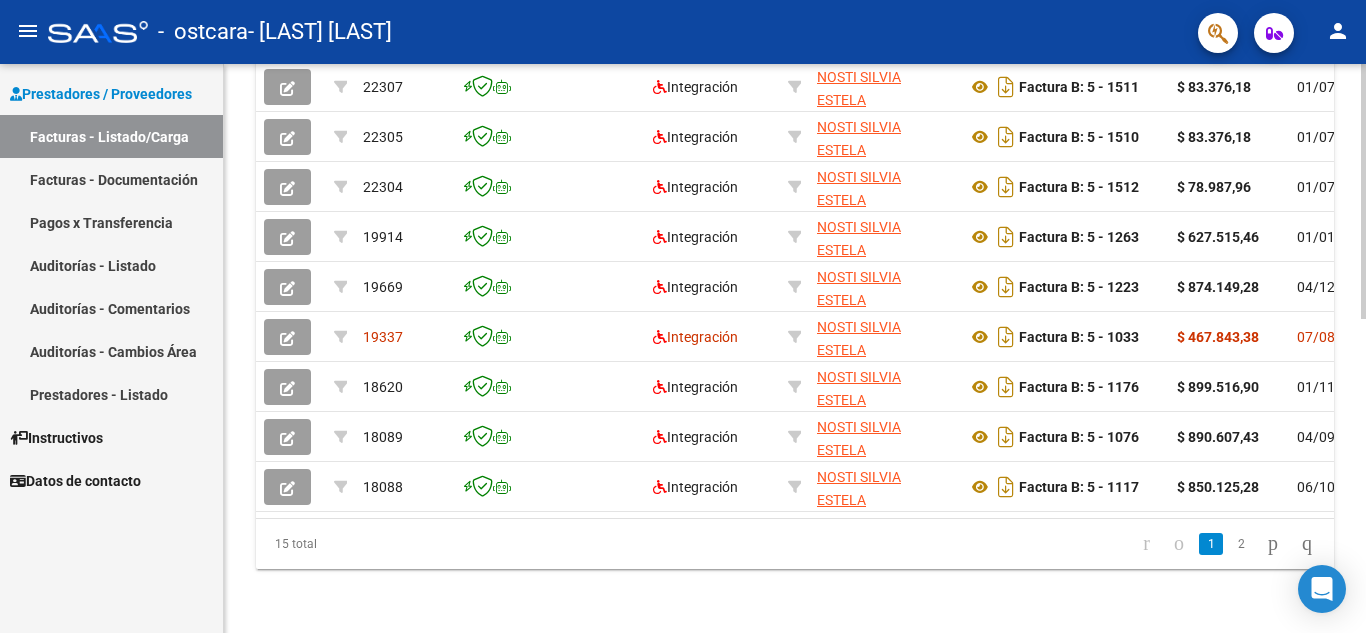 click 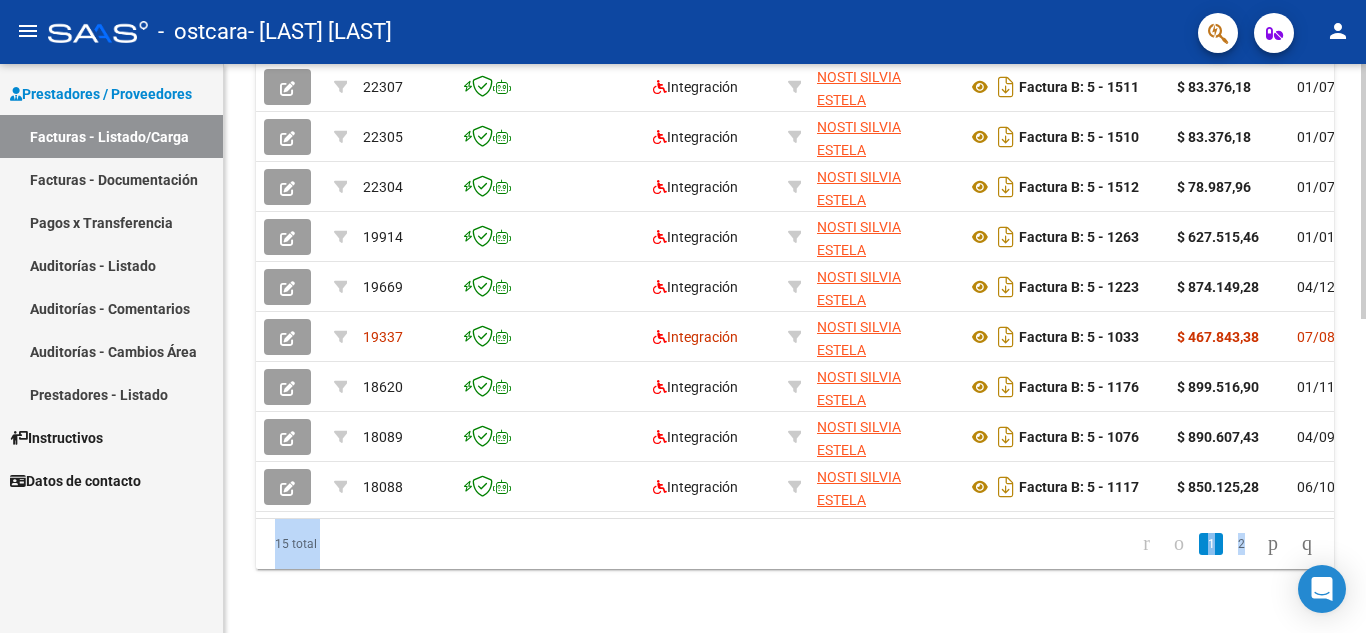 scroll, scrollTop: 686, scrollLeft: 0, axis: vertical 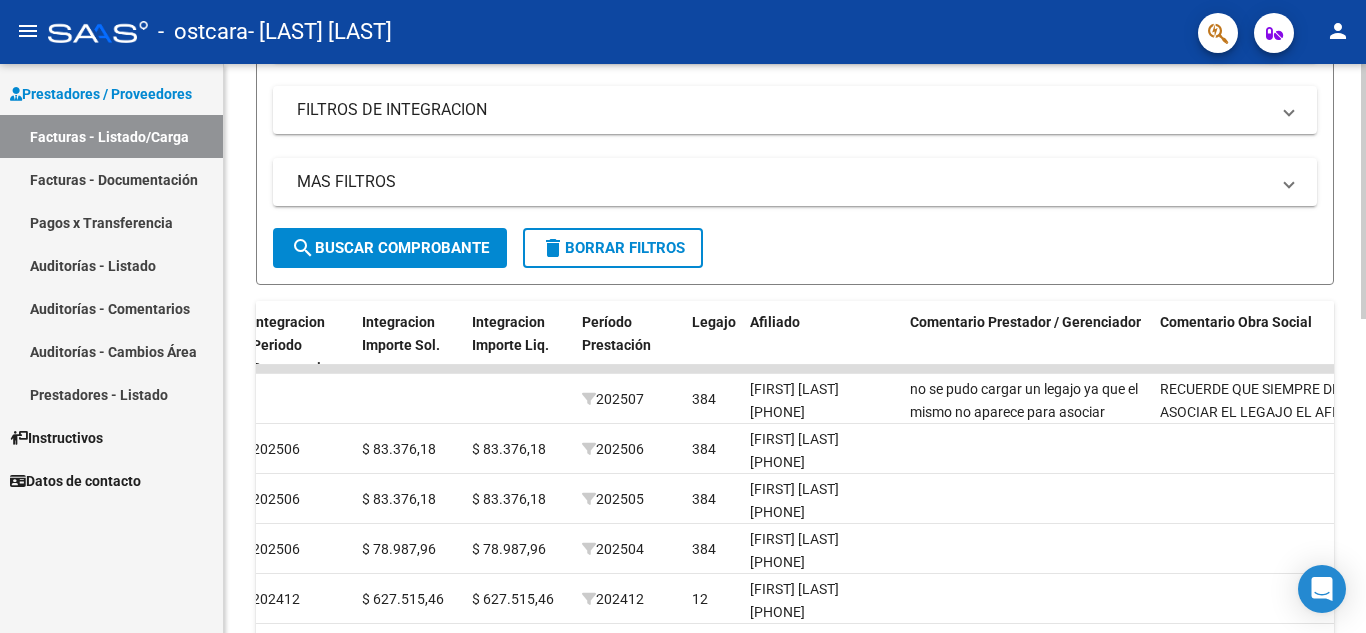 click 